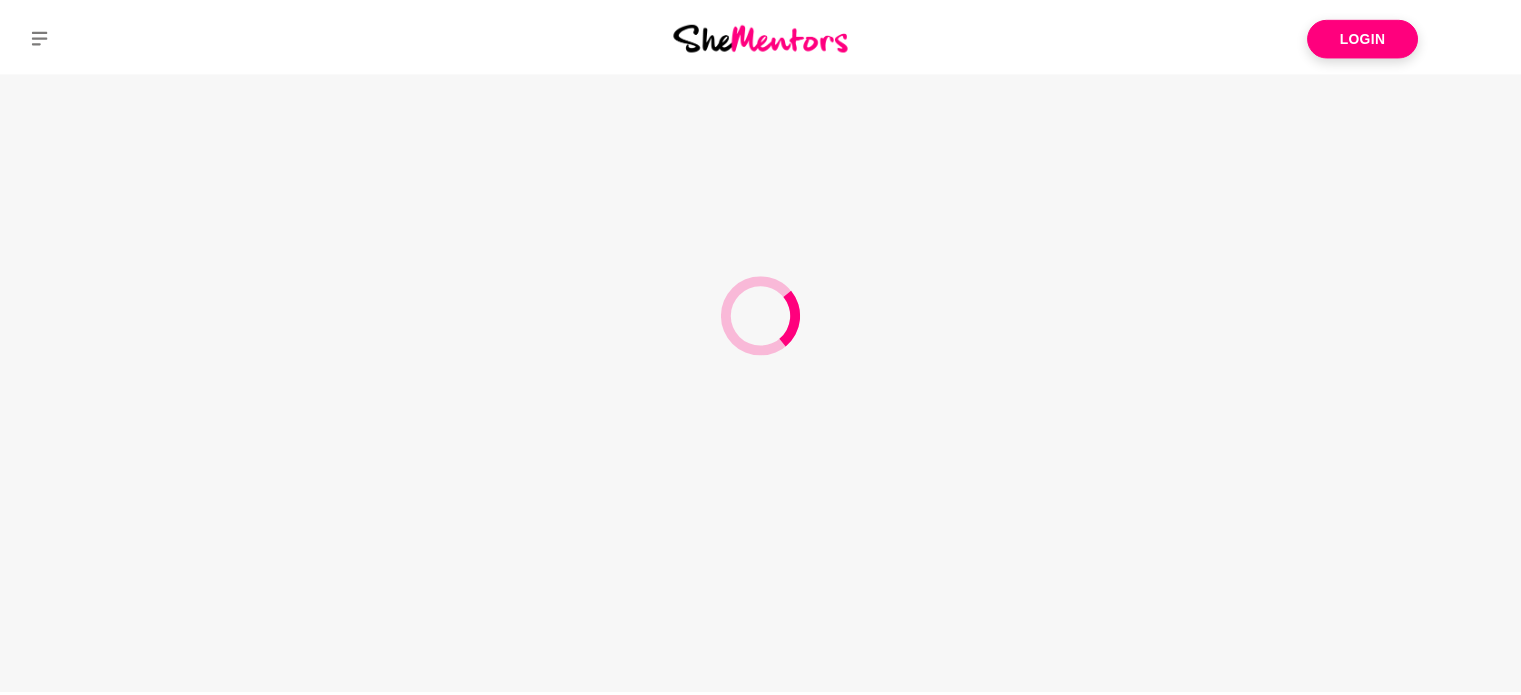 scroll, scrollTop: 0, scrollLeft: 0, axis: both 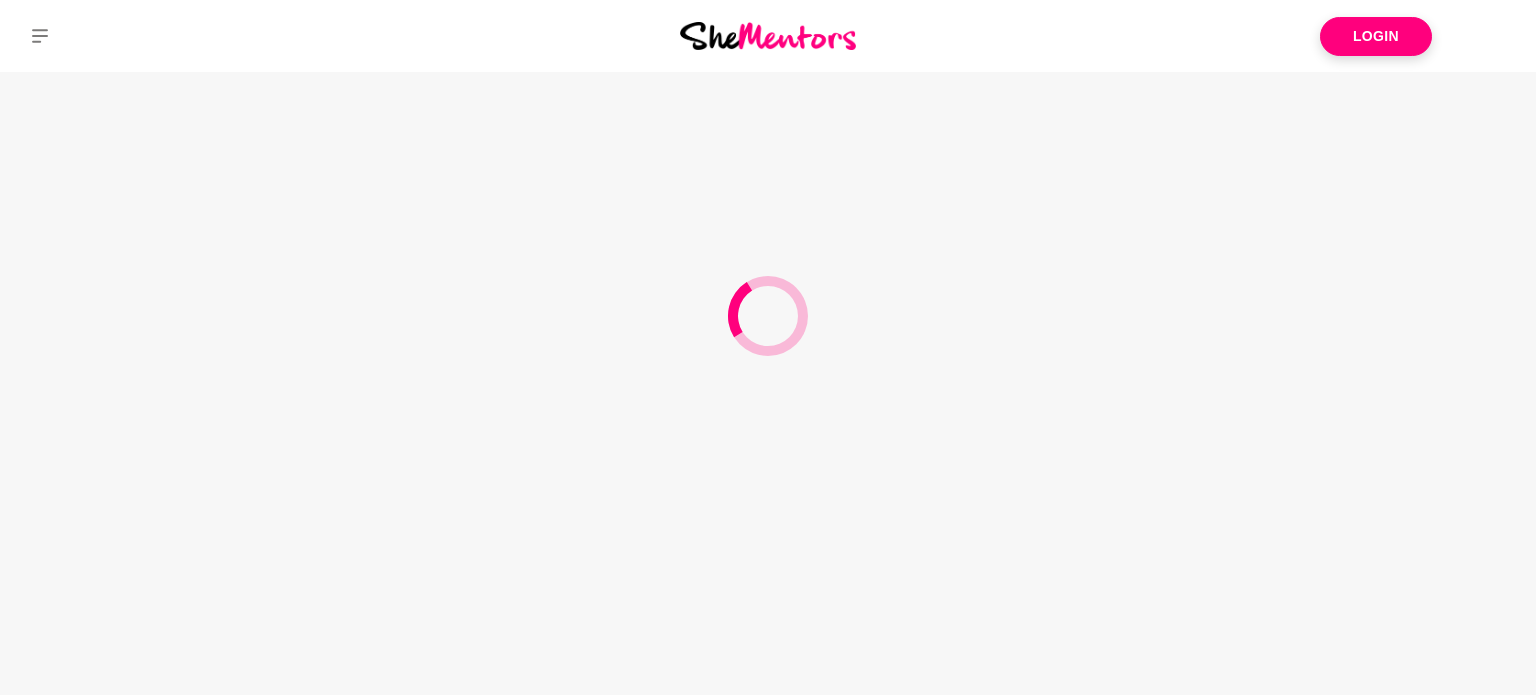 click on "Login" at bounding box center (1376, 36) 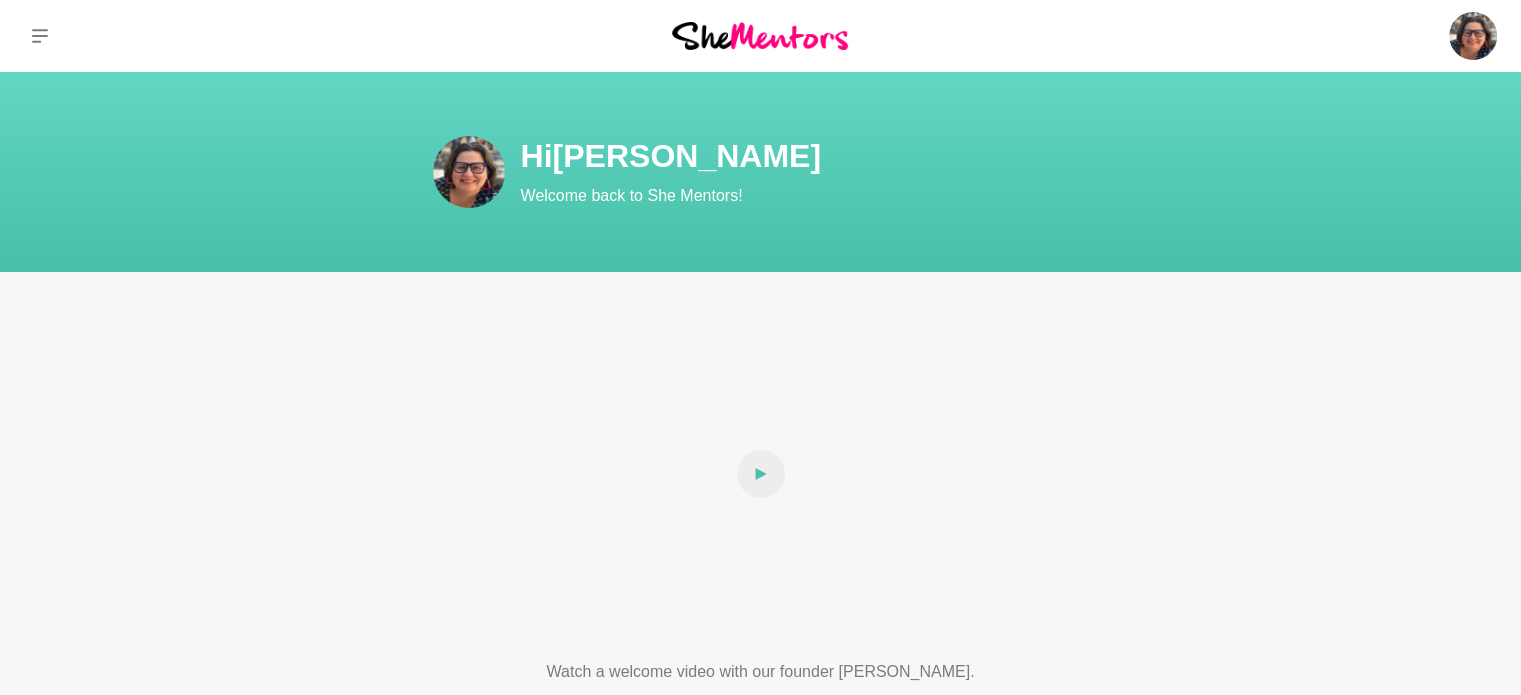 click on "Hi  Kate Welcome back to She Mentors! Watch a welcome video with our founder Ali. Top picks for you View all mentors   Khushbu Gupta Senior Business Analyst/Project Manager, Mecca Khushbu Gupta Senior Business Analyst/Project Manager, Mecca View profile Melinda Charlesworth Coach, Speaker, Retailer, Business Advisor, Mum, Coach Mel Melinda Charlesworth Coach, Speaker, Retailer, Business Advisor, Mum, Coach Mel View profile Melissa Rodda Body Confidence Mentor for women, Holistic Beauty Therapist, NLP Practitioner, CEO for Courageous, Curvy Confident Melissa Rodda Body Confidence Mentor for women, Holistic Beauty Therapist, NLP Practitioner, CEO for Courageous, Curvy Confident View profile Wendy Ann Voegelin Economic Growth Advisor/Director - Food & Beverage/Tourism. Life Coach, Director Wendy Ann Voegelin Economic Growth Advisor/Director - Food & Beverage/Tourism. Life Coach, Director View profile Cliodhna Reidy Account Manager , Social Garden  Cliodhna Reidy Account Manager , Social Garden  View profile" at bounding box center (760, 2104) 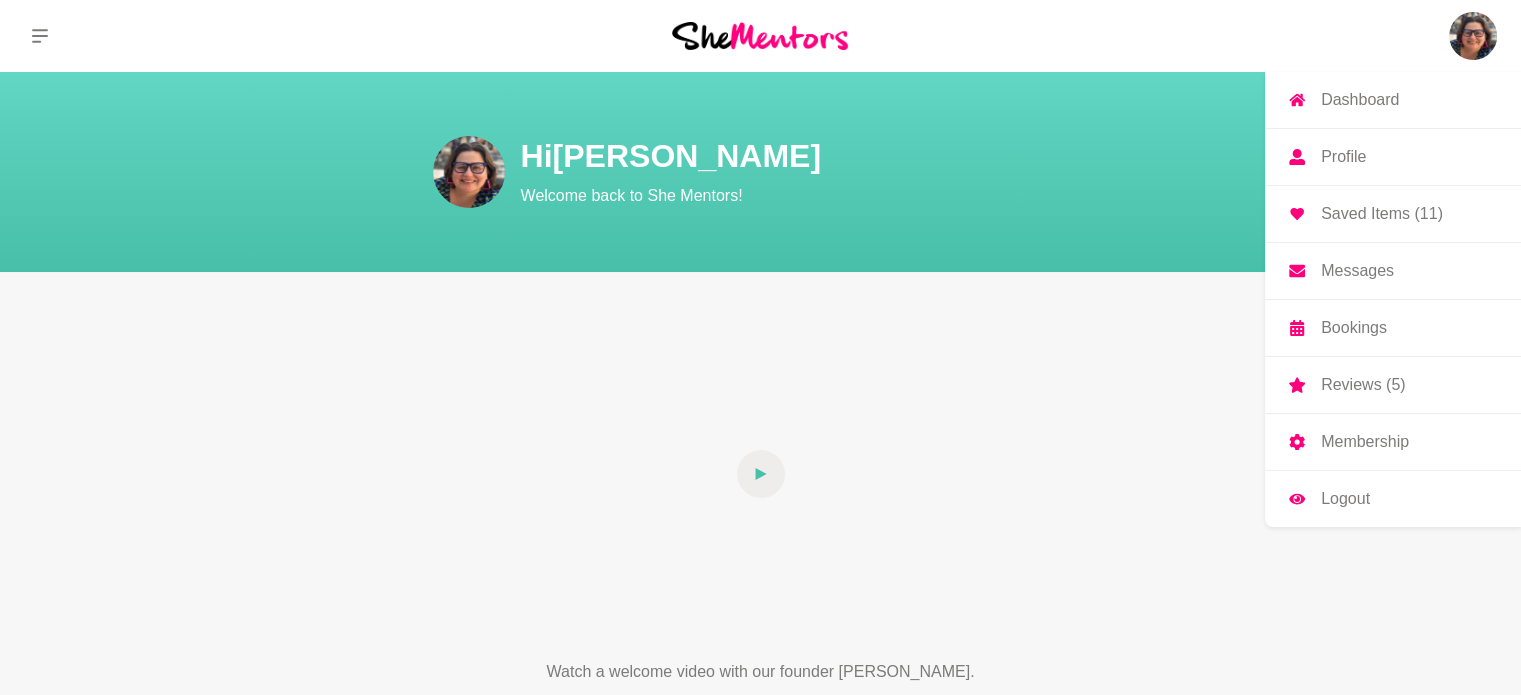 click at bounding box center (1473, 36) 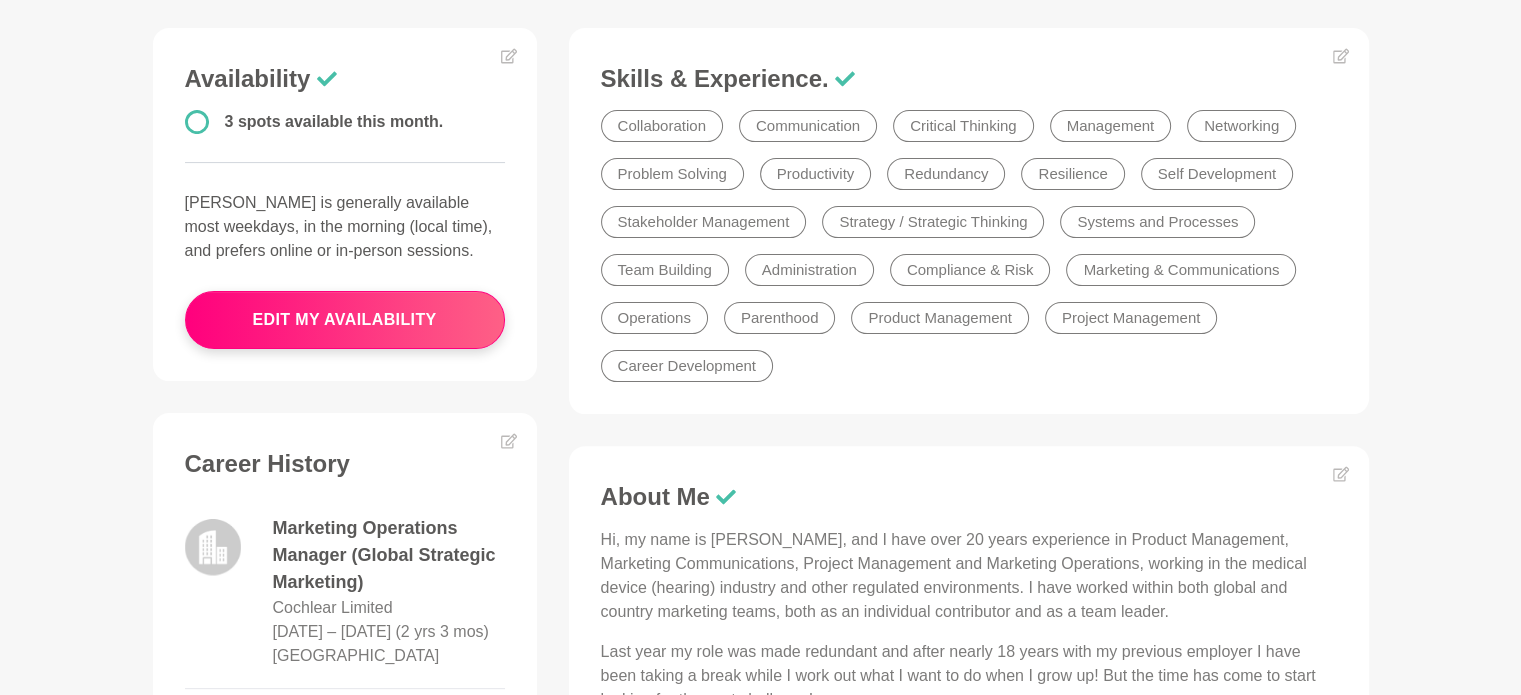 scroll, scrollTop: 612, scrollLeft: 0, axis: vertical 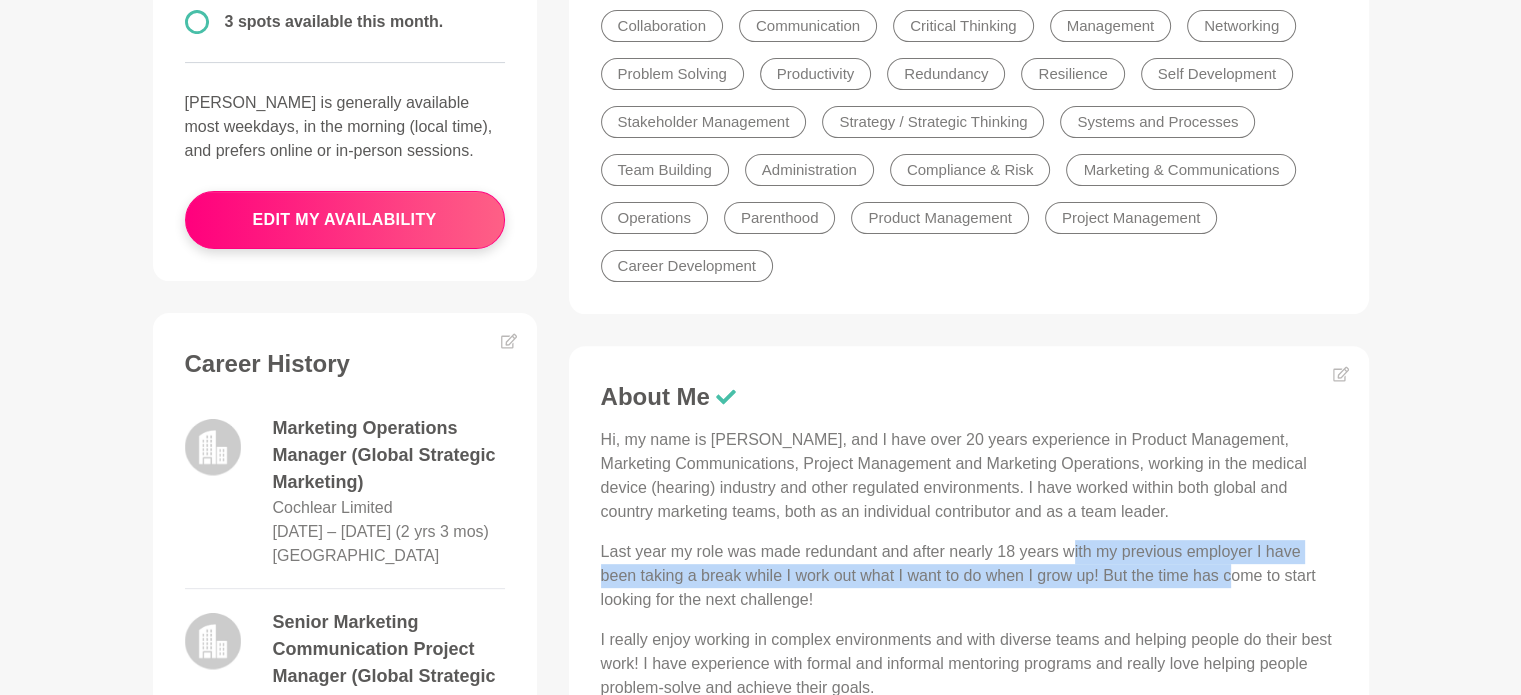drag, startPoint x: 1085, startPoint y: 551, endPoint x: 1261, endPoint y: 582, distance: 178.70926 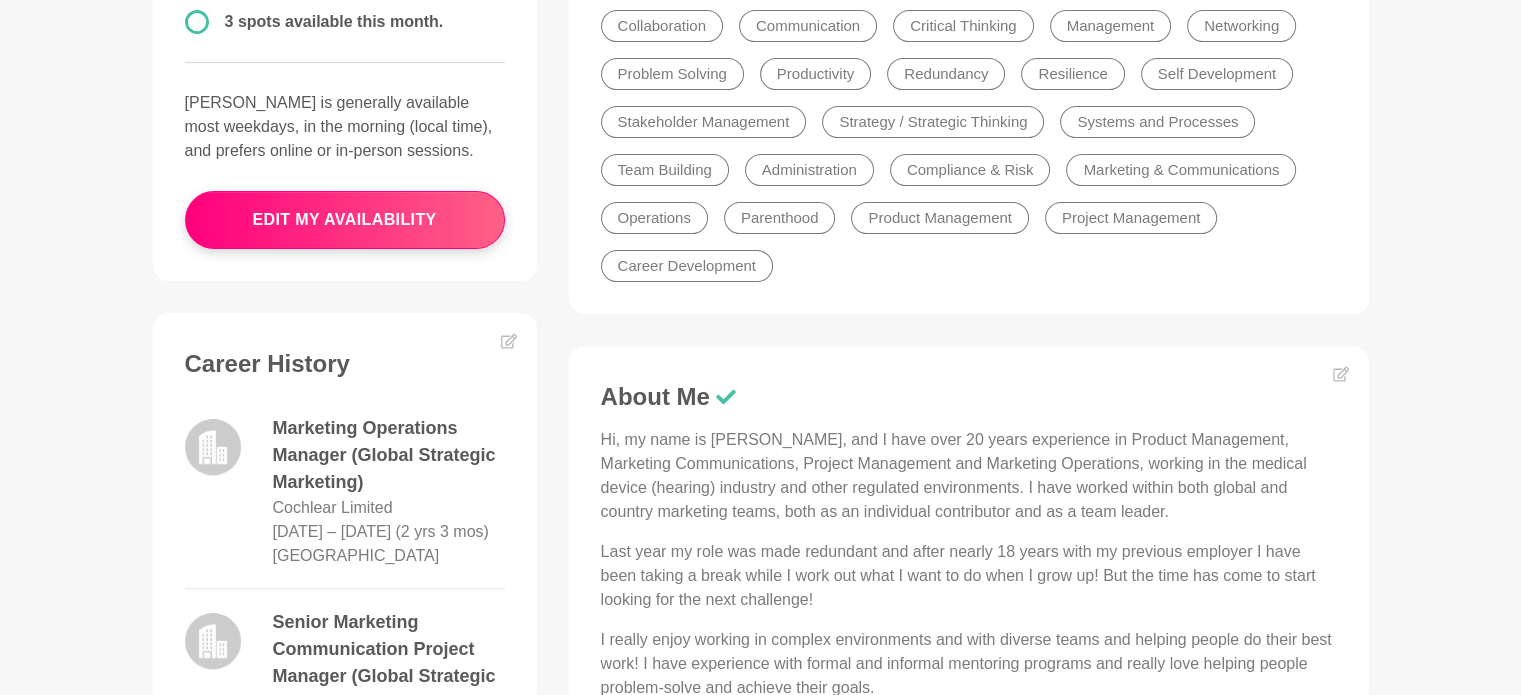 click on "Last year my role was made redundant and after nearly 18 years with my previous employer I have been taking a break while I work out what I want to do when I grow up! But the time has come to start looking for the next challenge!" at bounding box center [969, 576] 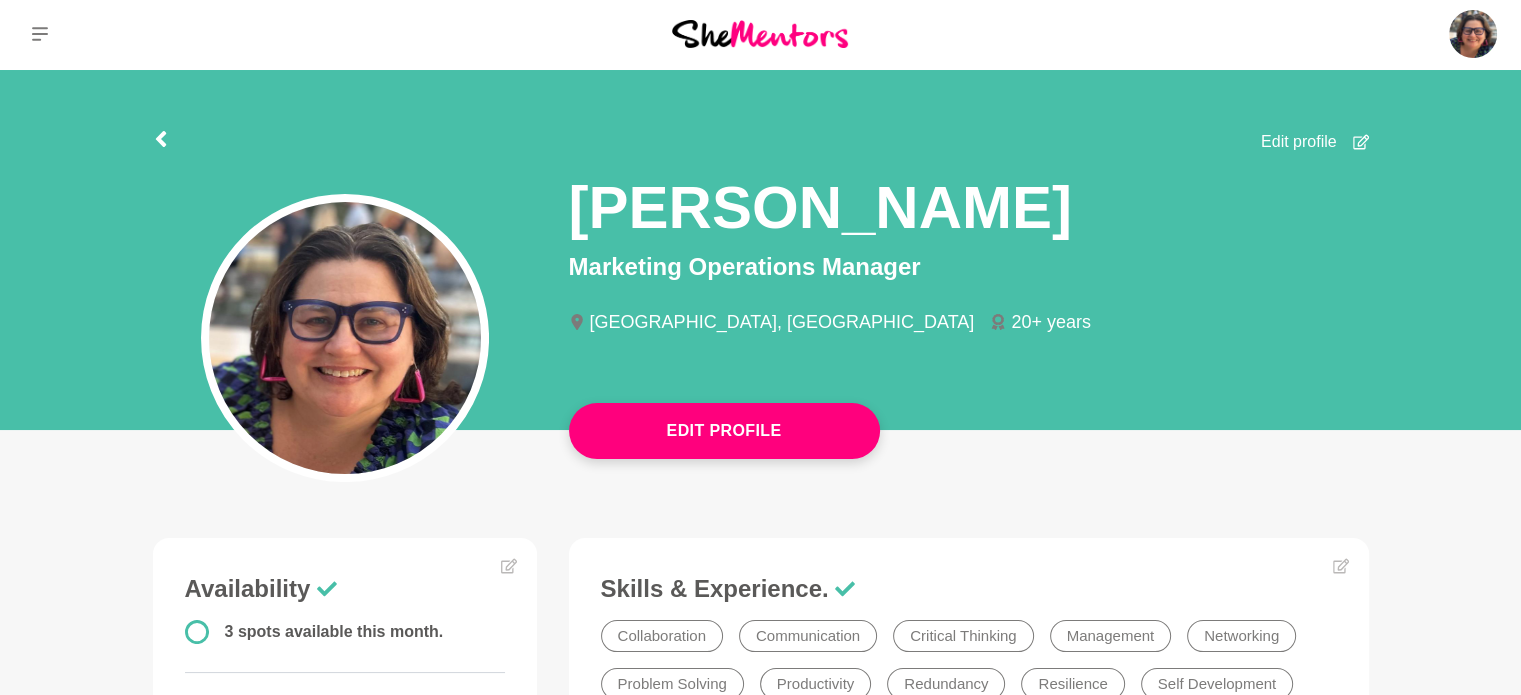 scroll, scrollTop: 0, scrollLeft: 0, axis: both 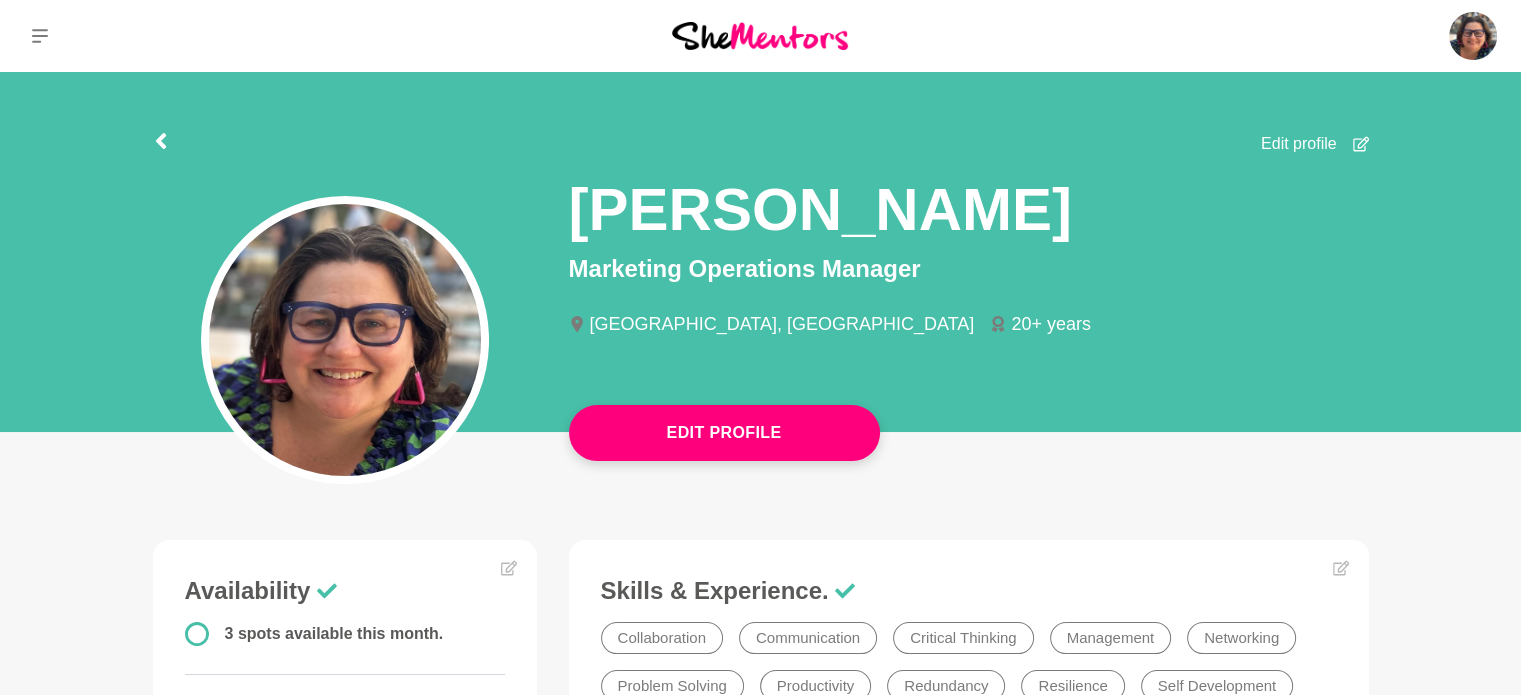 click at bounding box center (161, 138) 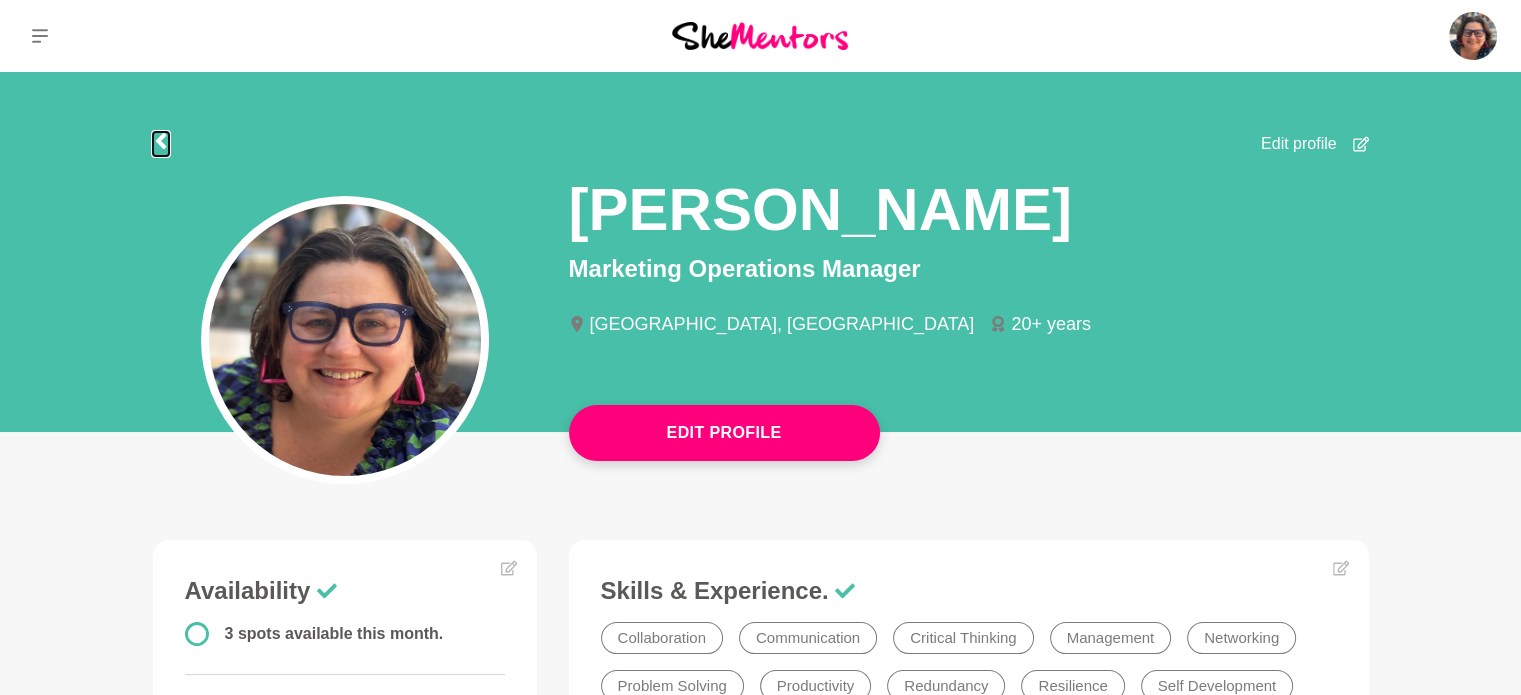 click 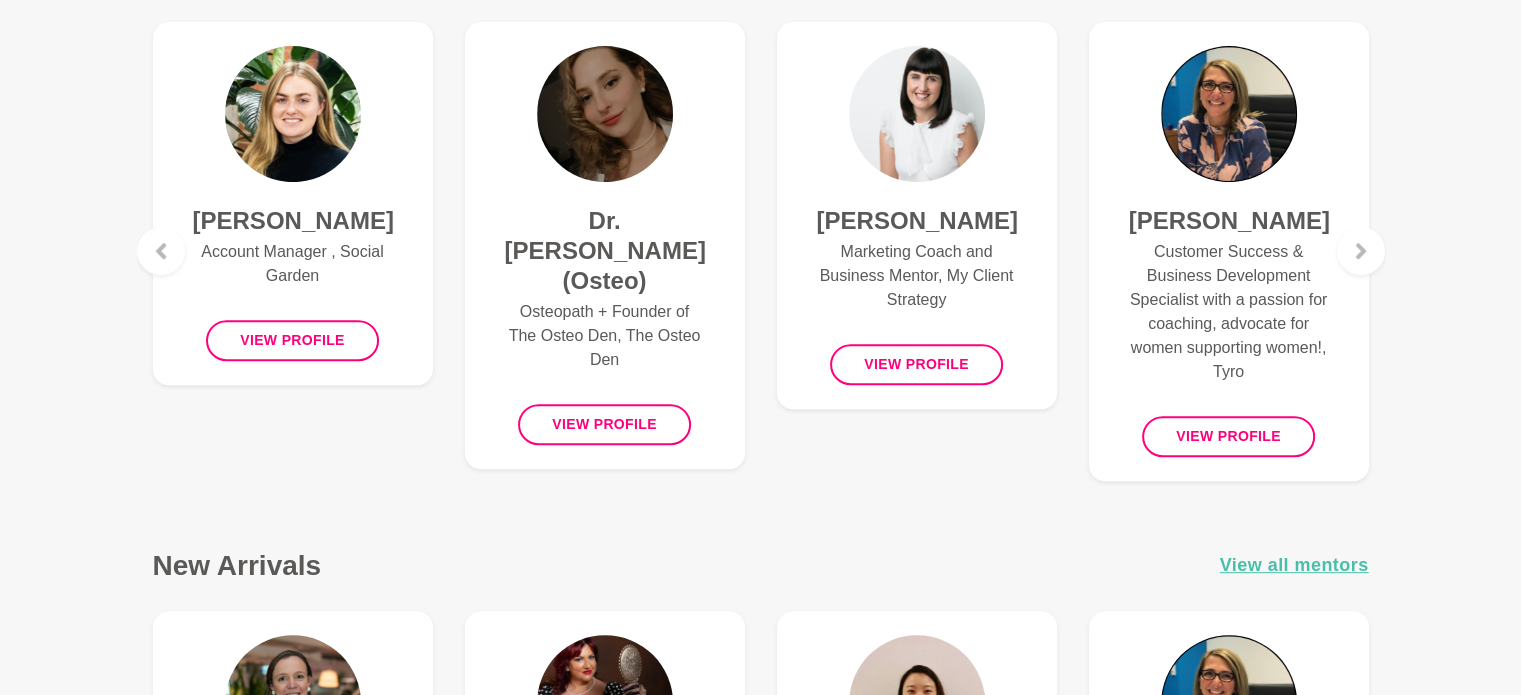 scroll, scrollTop: 700, scrollLeft: 0, axis: vertical 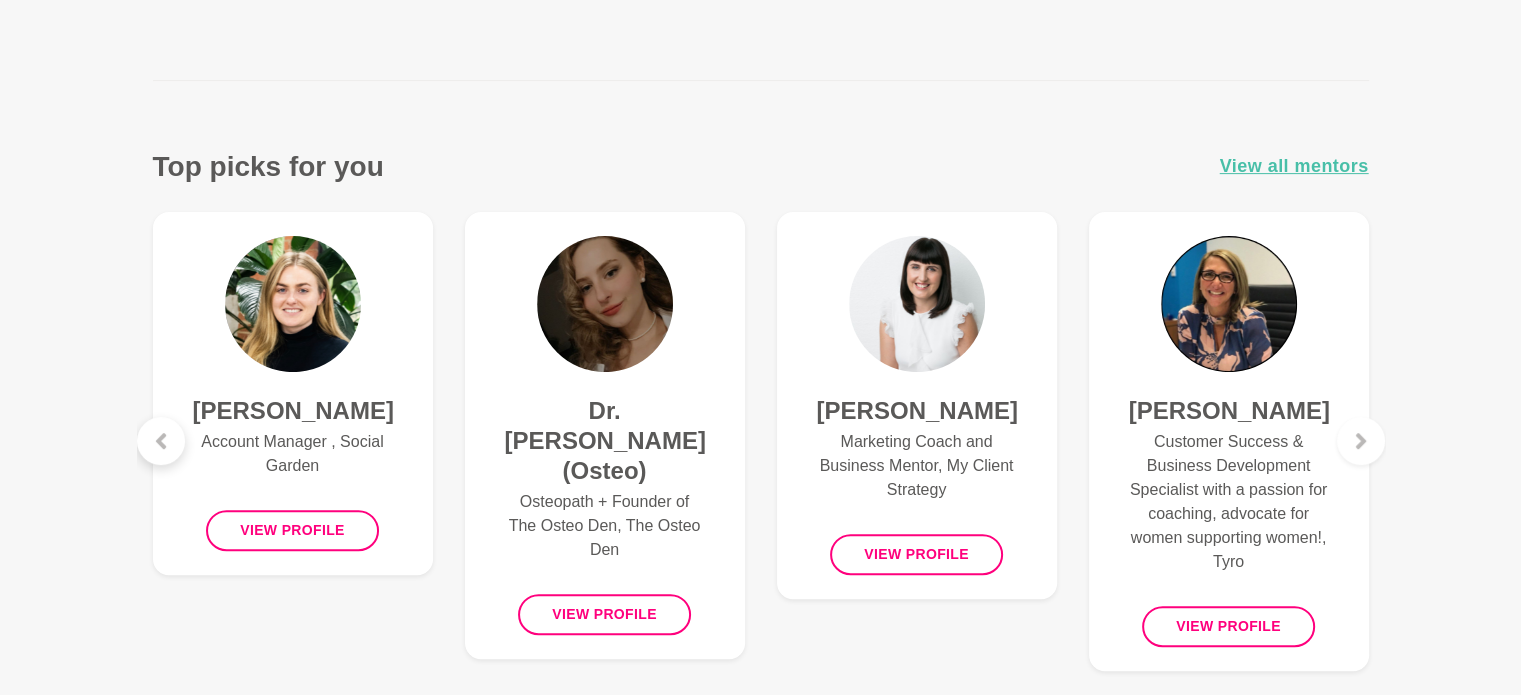click at bounding box center (161, 441) 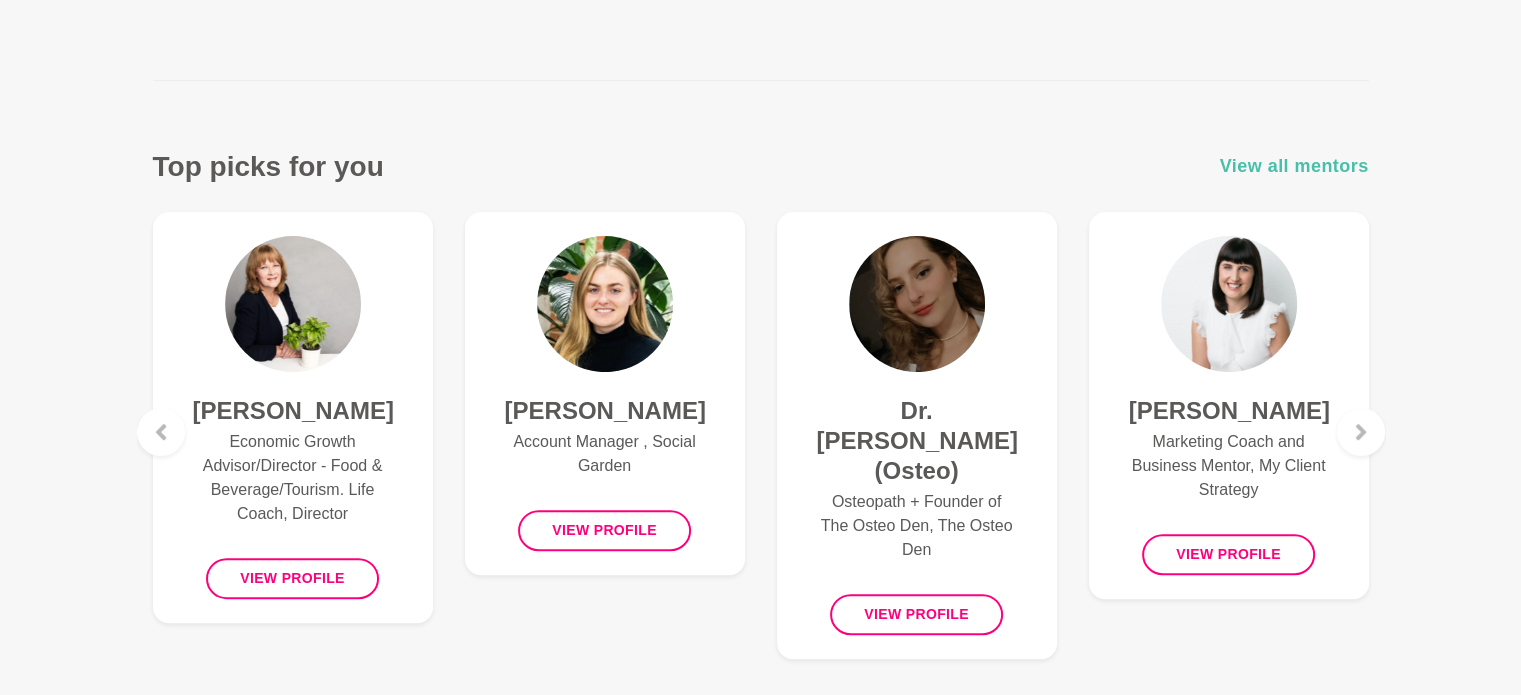 click on "View all mentors" at bounding box center [1294, 166] 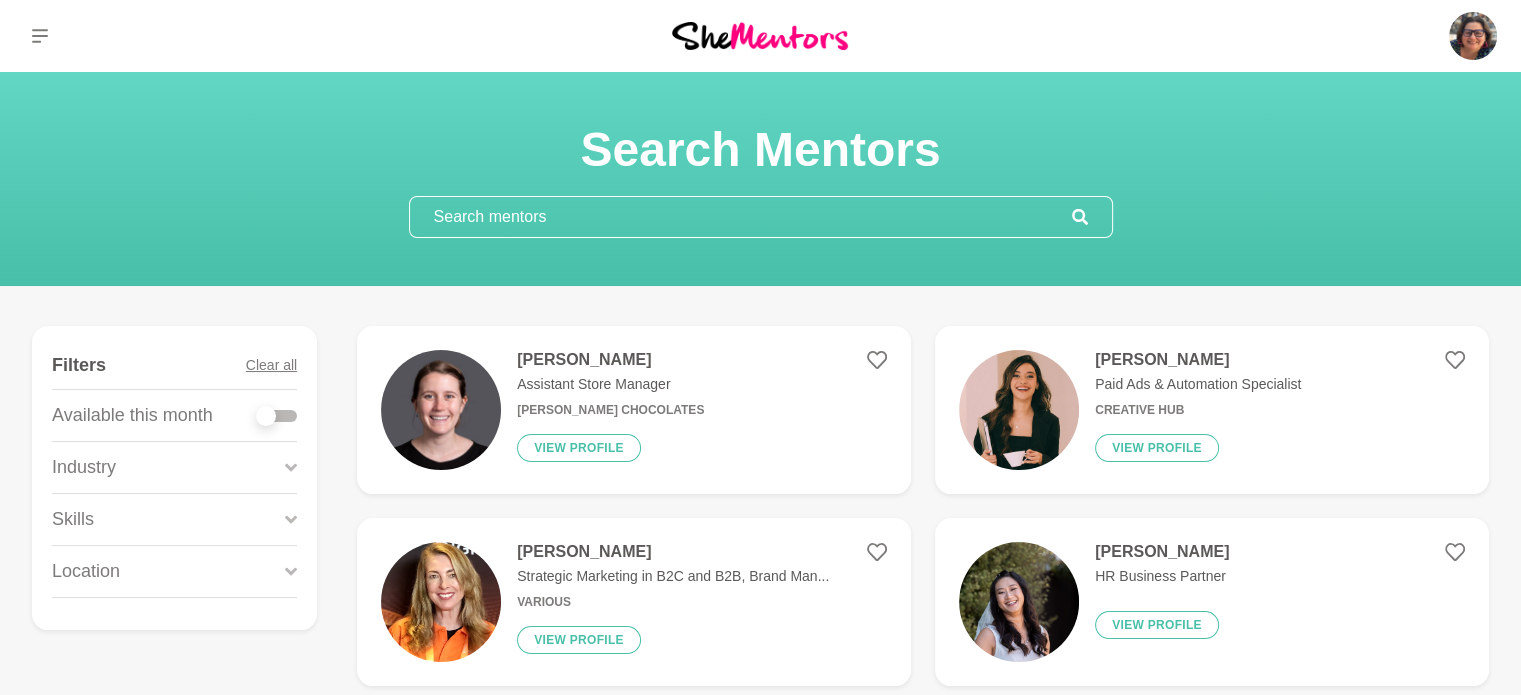 click at bounding box center (277, 416) 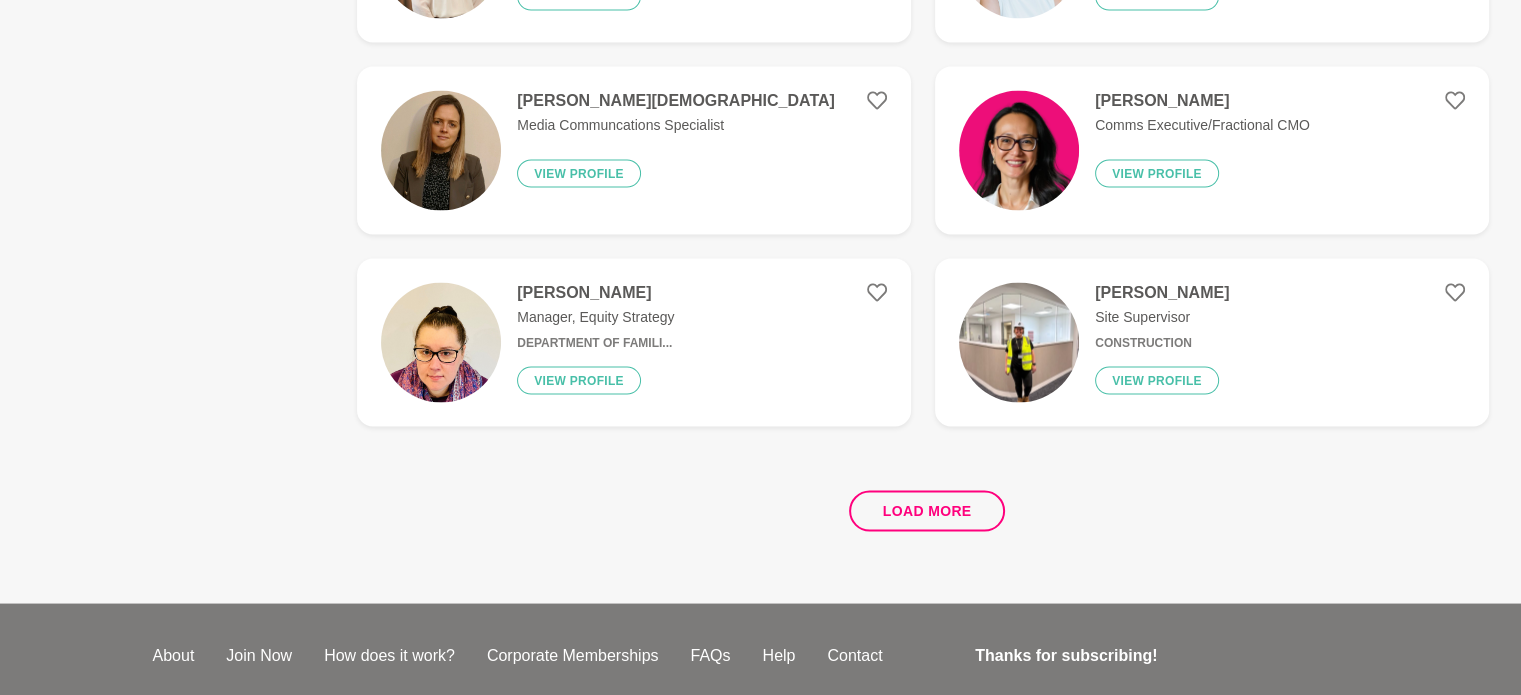 scroll, scrollTop: 3800, scrollLeft: 0, axis: vertical 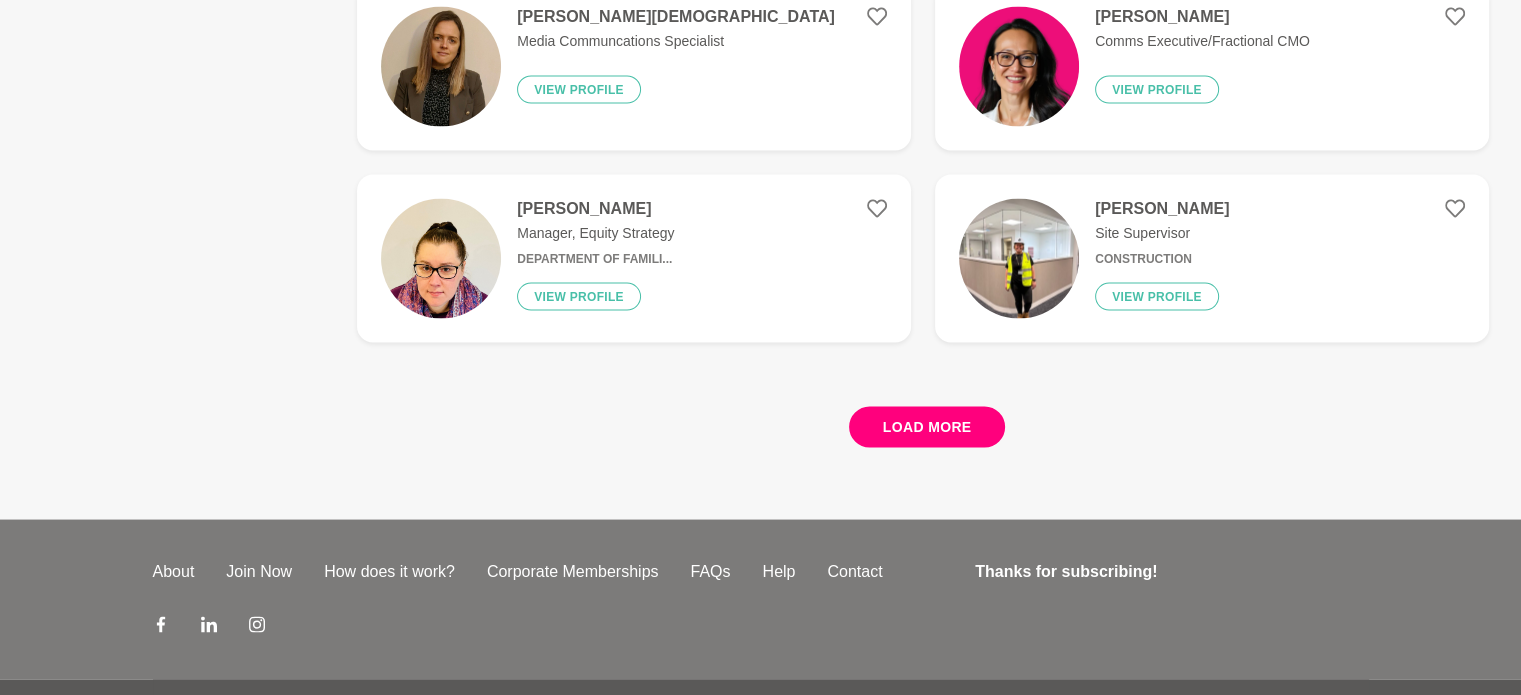 click on "Load more" at bounding box center (927, 426) 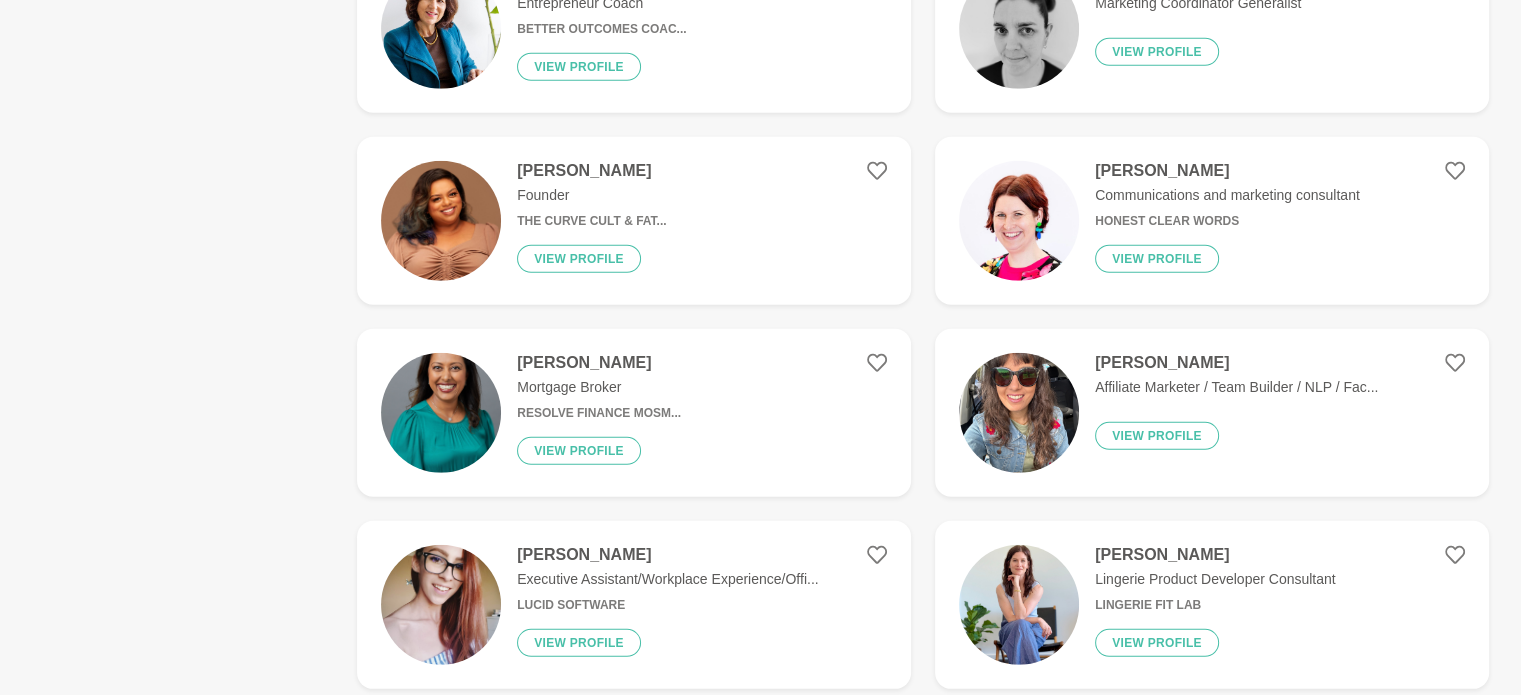 scroll, scrollTop: 5600, scrollLeft: 0, axis: vertical 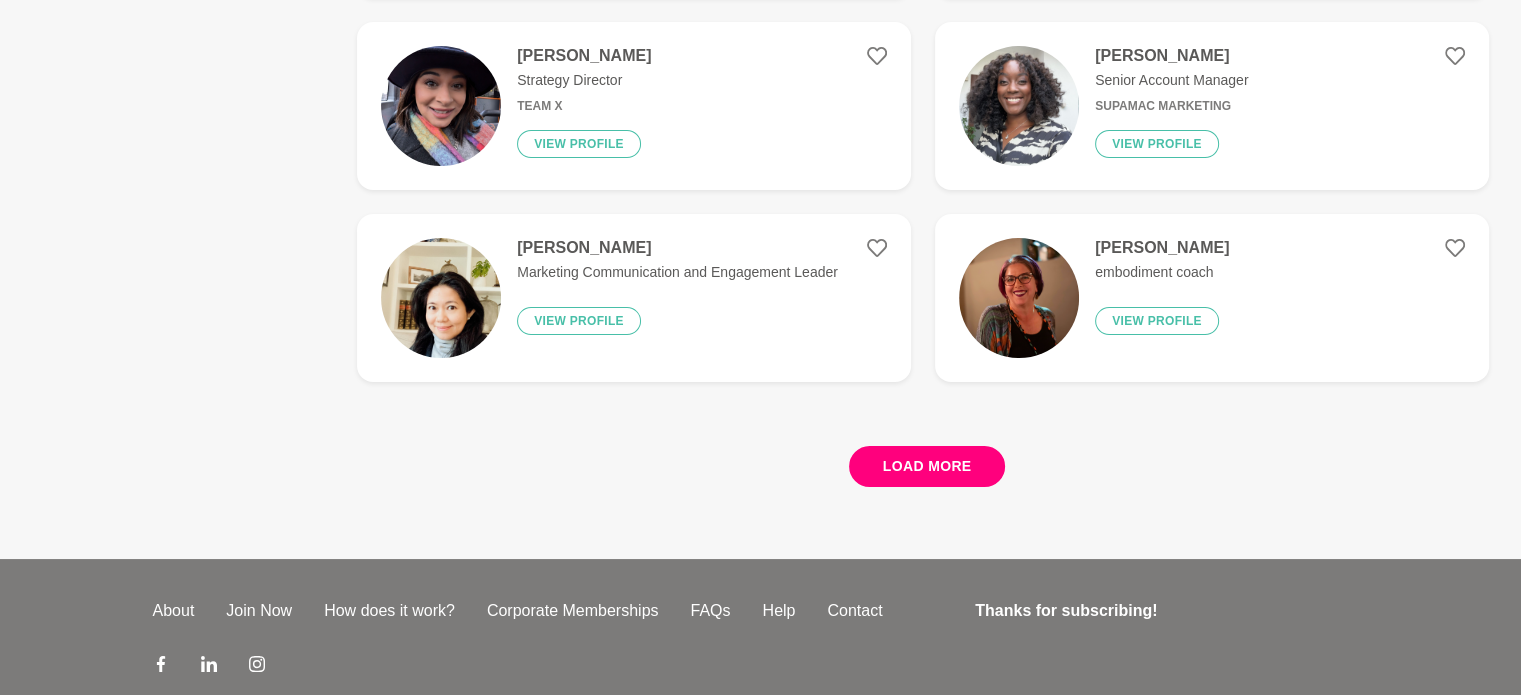 click on "Load more" at bounding box center (927, 466) 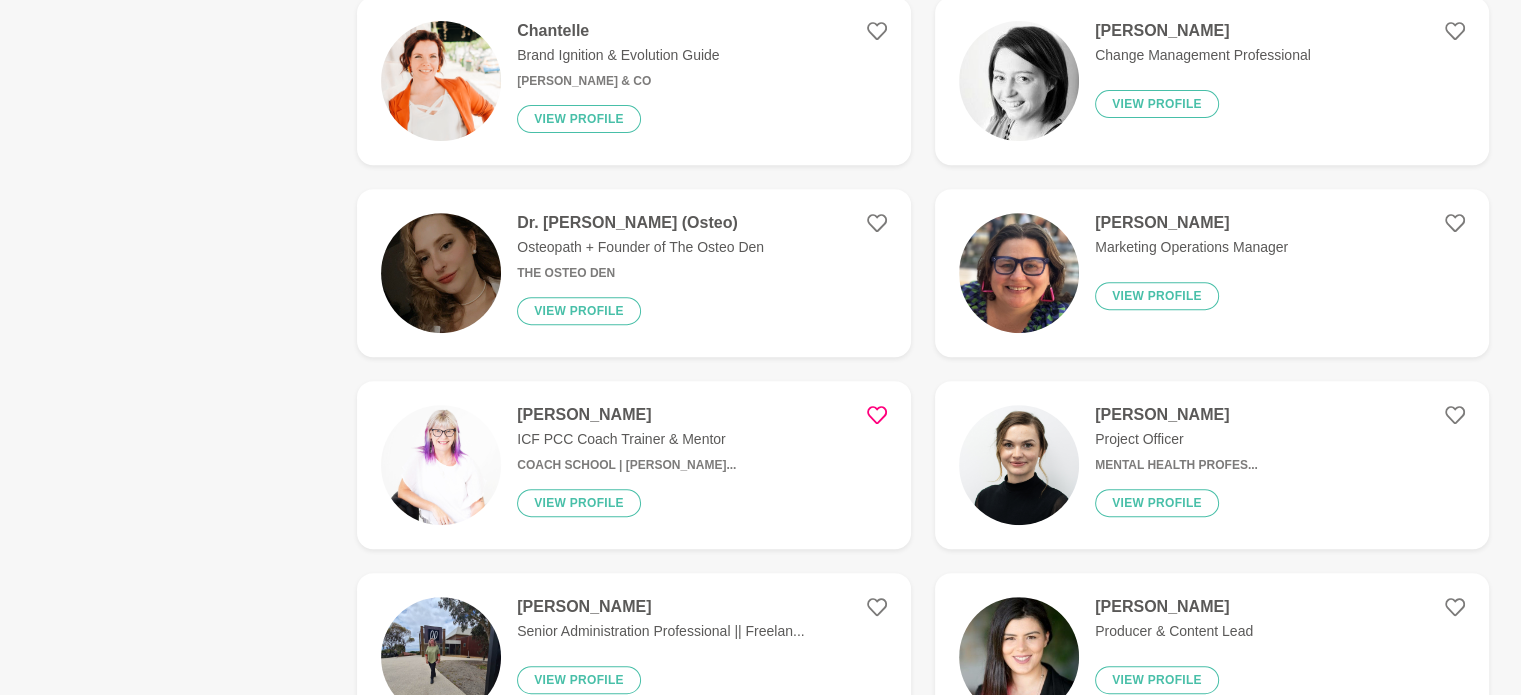 scroll, scrollTop: 8600, scrollLeft: 0, axis: vertical 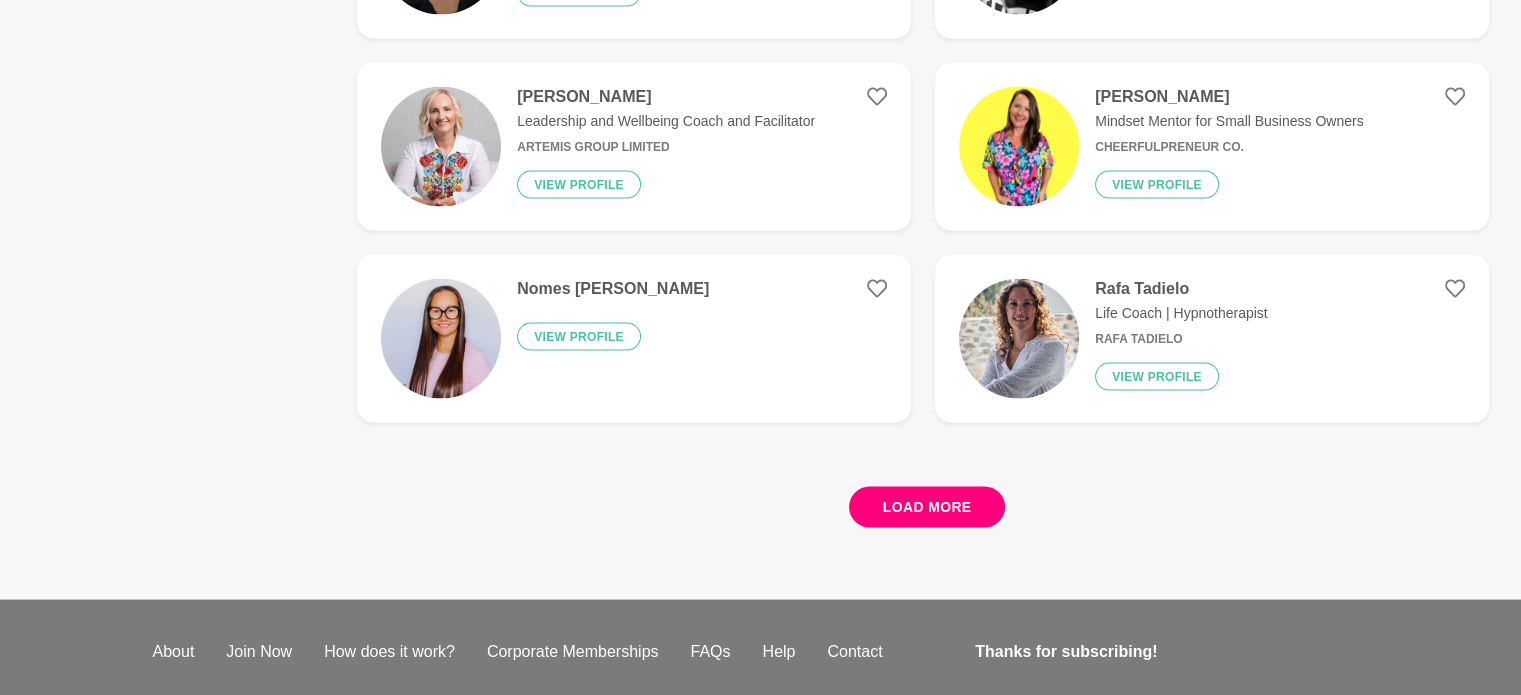 click on "Load more" at bounding box center (927, 506) 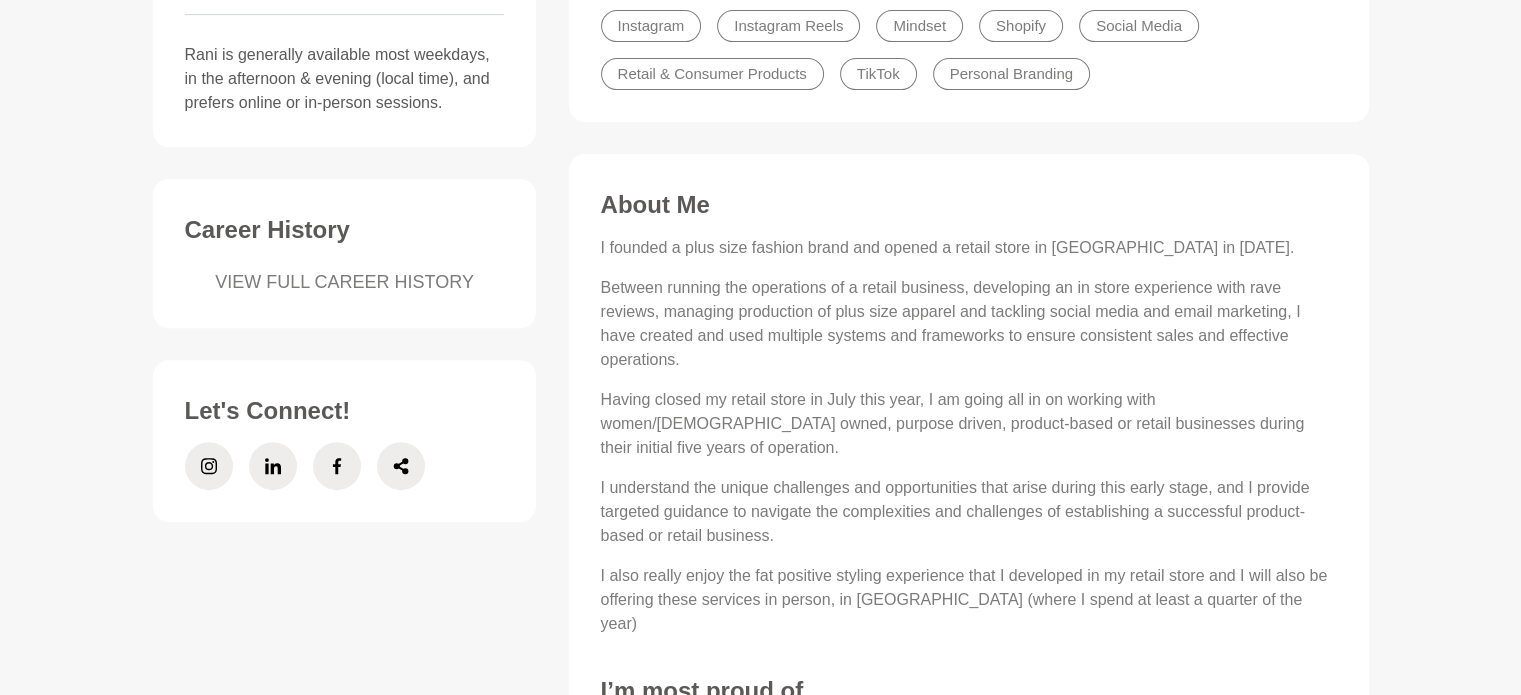 scroll, scrollTop: 700, scrollLeft: 0, axis: vertical 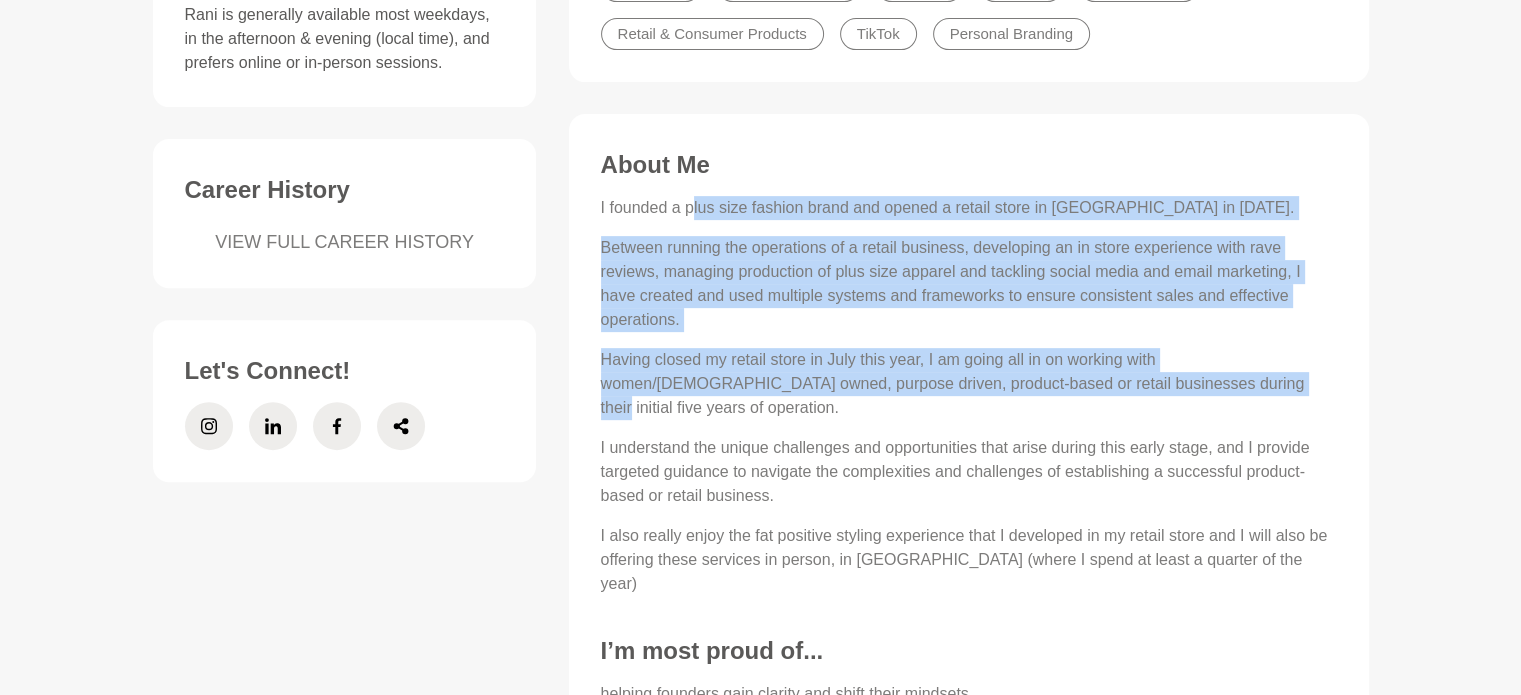drag, startPoint x: 742, startPoint y: 204, endPoint x: 1112, endPoint y: 384, distance: 411.46082 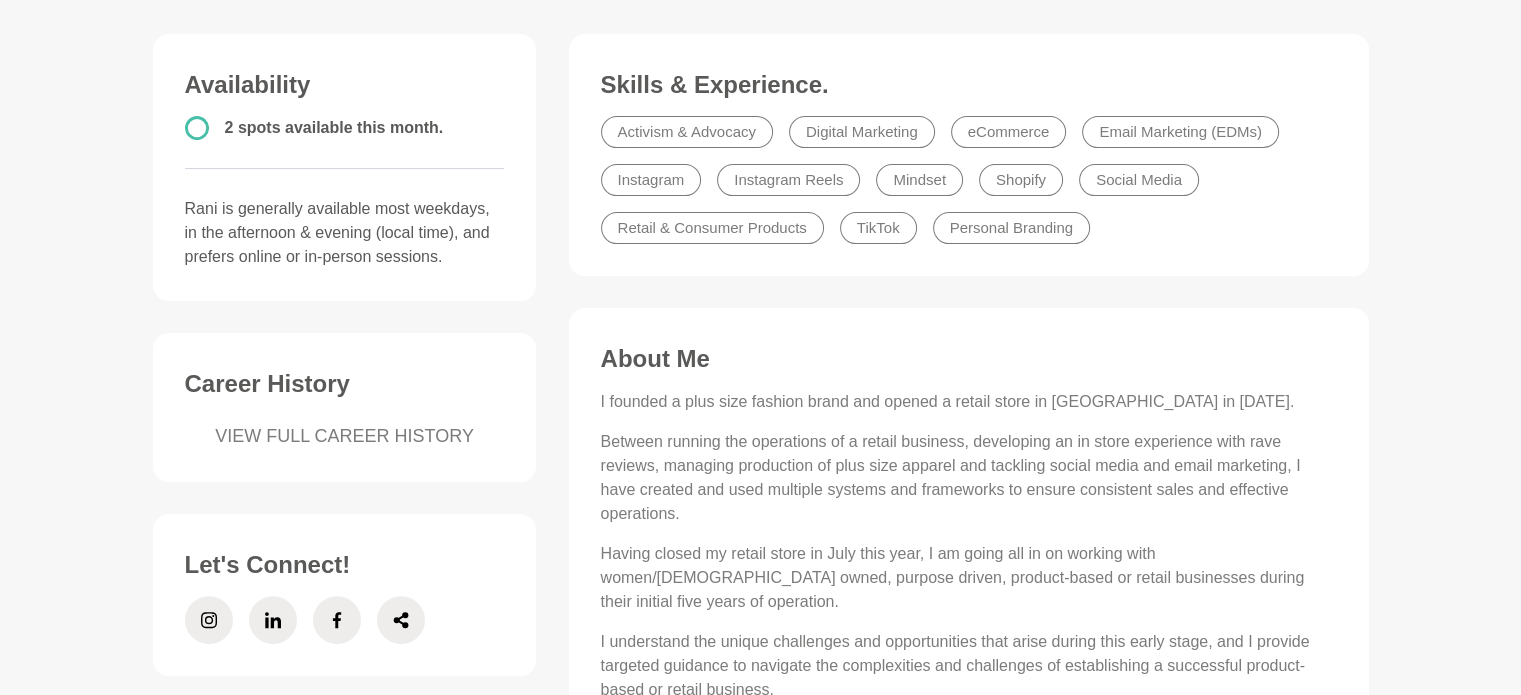 scroll, scrollTop: 500, scrollLeft: 0, axis: vertical 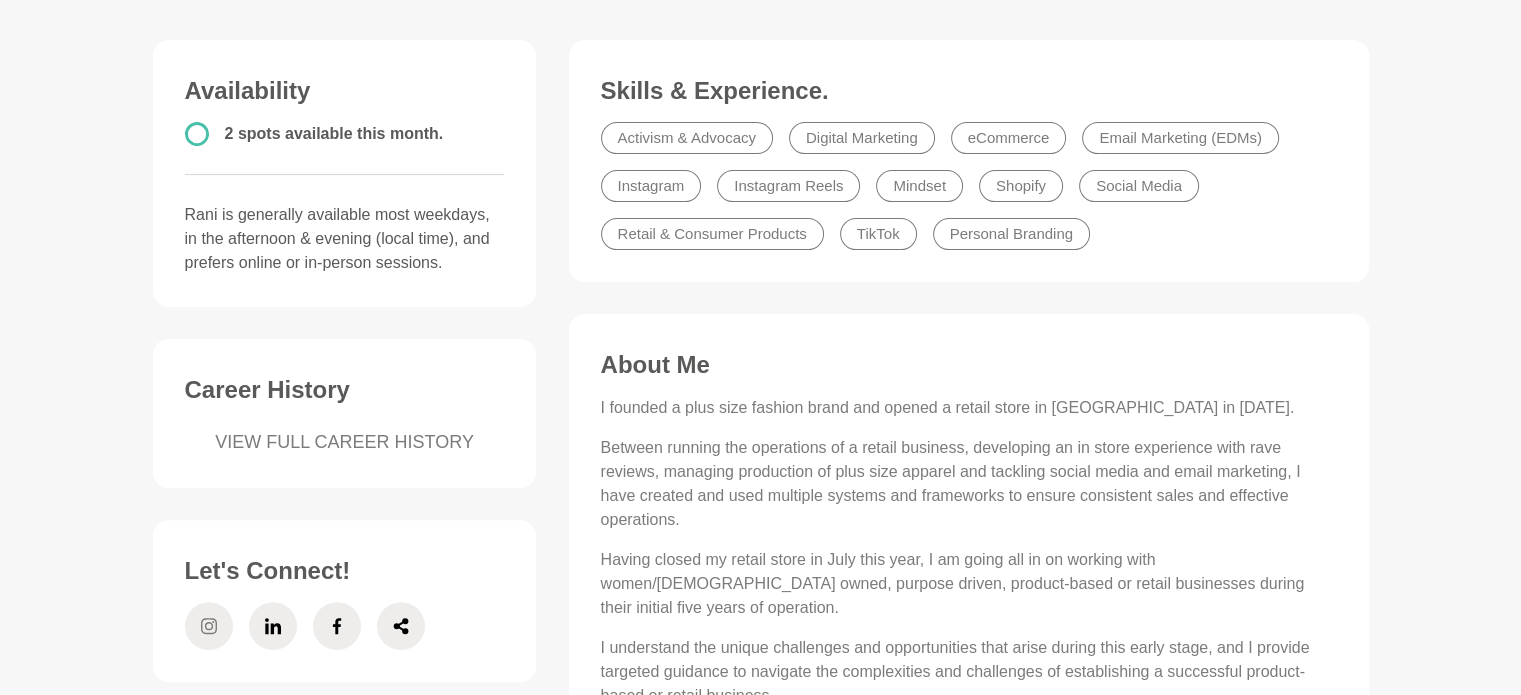 click 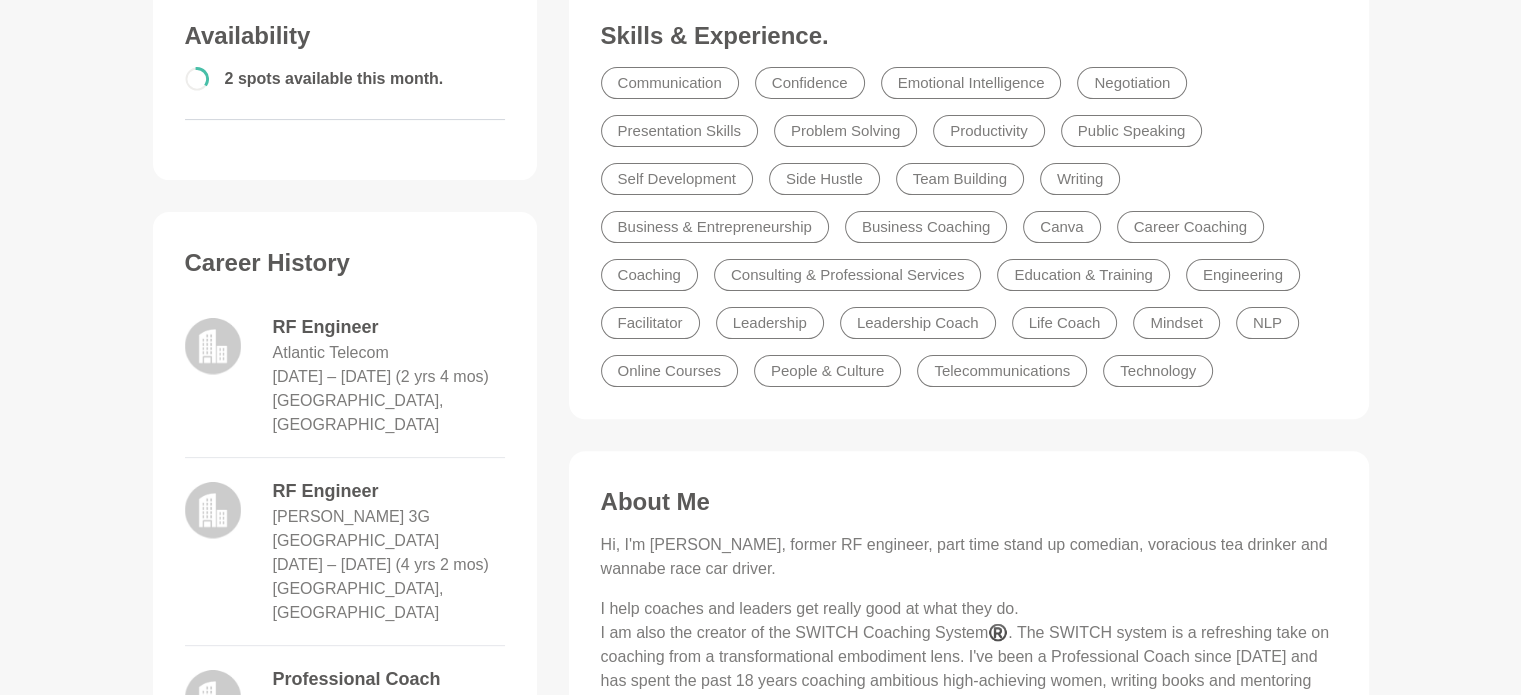 scroll, scrollTop: 600, scrollLeft: 0, axis: vertical 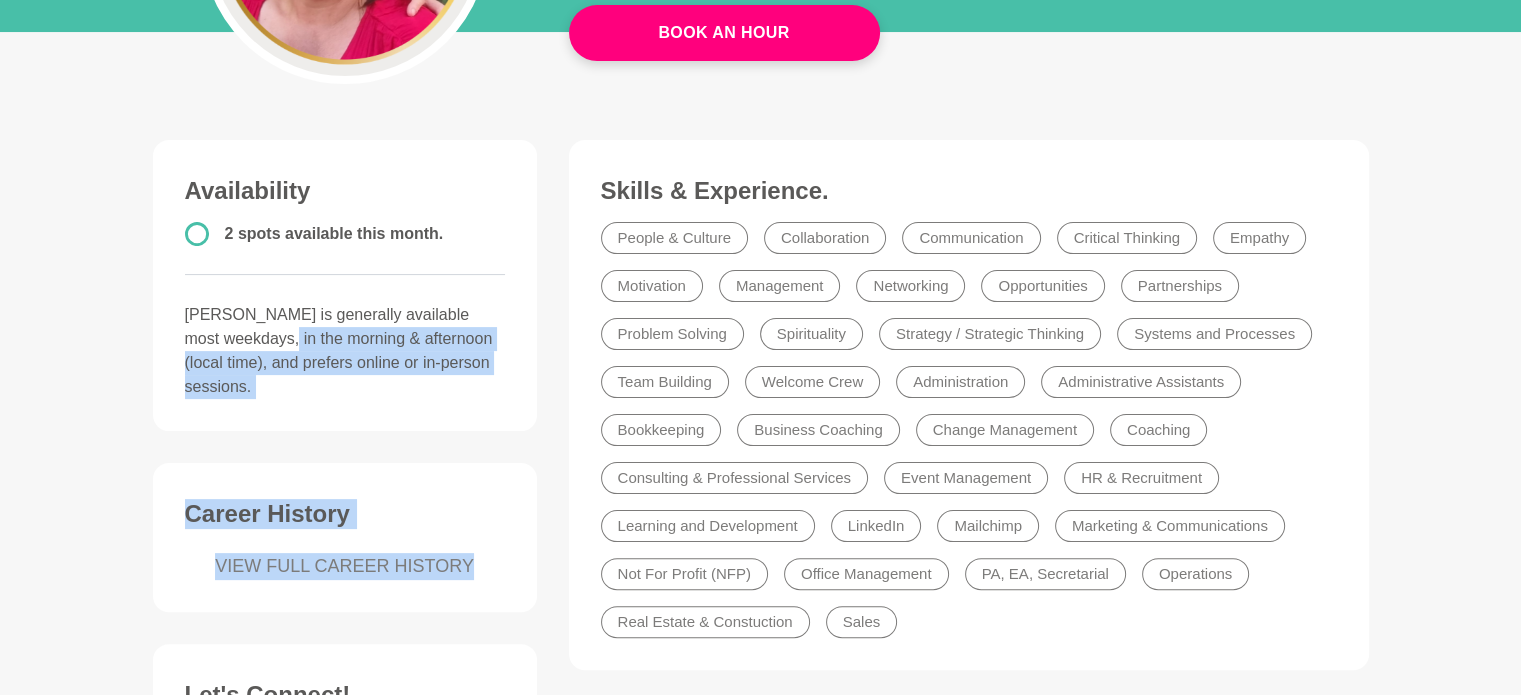 drag, startPoint x: 304, startPoint y: 333, endPoint x: 674, endPoint y: 603, distance: 458.0393 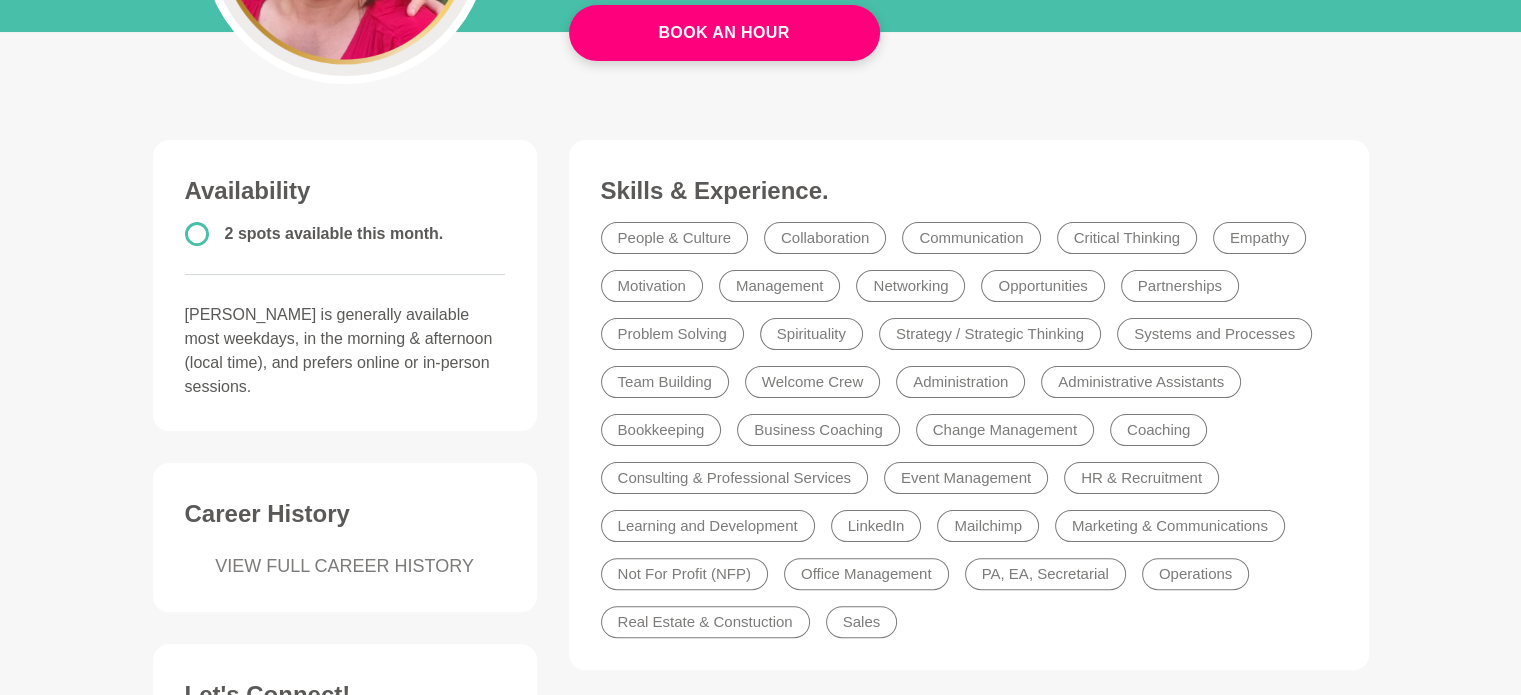 click on "People & Culture Collaboration Communication Critical Thinking Empathy Motivation Management Networking Opportunities Partnerships Problem Solving Spirituality Strategy / Strategic Thinking Systems and Processes Team Building Welcome Crew Administration Administrative Assistants Bookkeeping Business Coaching Change Management Coaching Consulting & Professional Services Event Management HR & Recruitment Learning and Development LinkedIn Mailchimp Marketing & Communications Not For Profit (NFP) Office Management PA, EA, Secretarial Operations Real Estate & Constuction Sales" at bounding box center (969, 430) 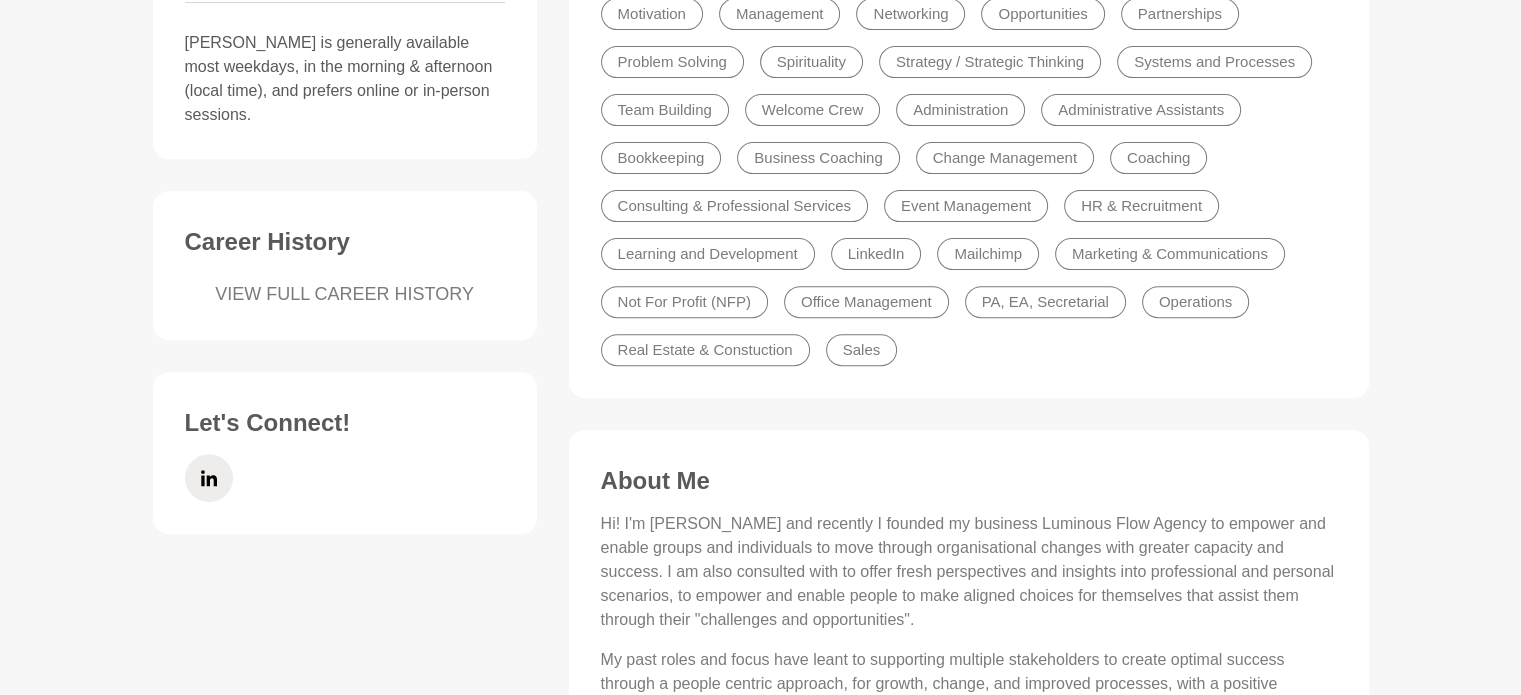 scroll, scrollTop: 900, scrollLeft: 0, axis: vertical 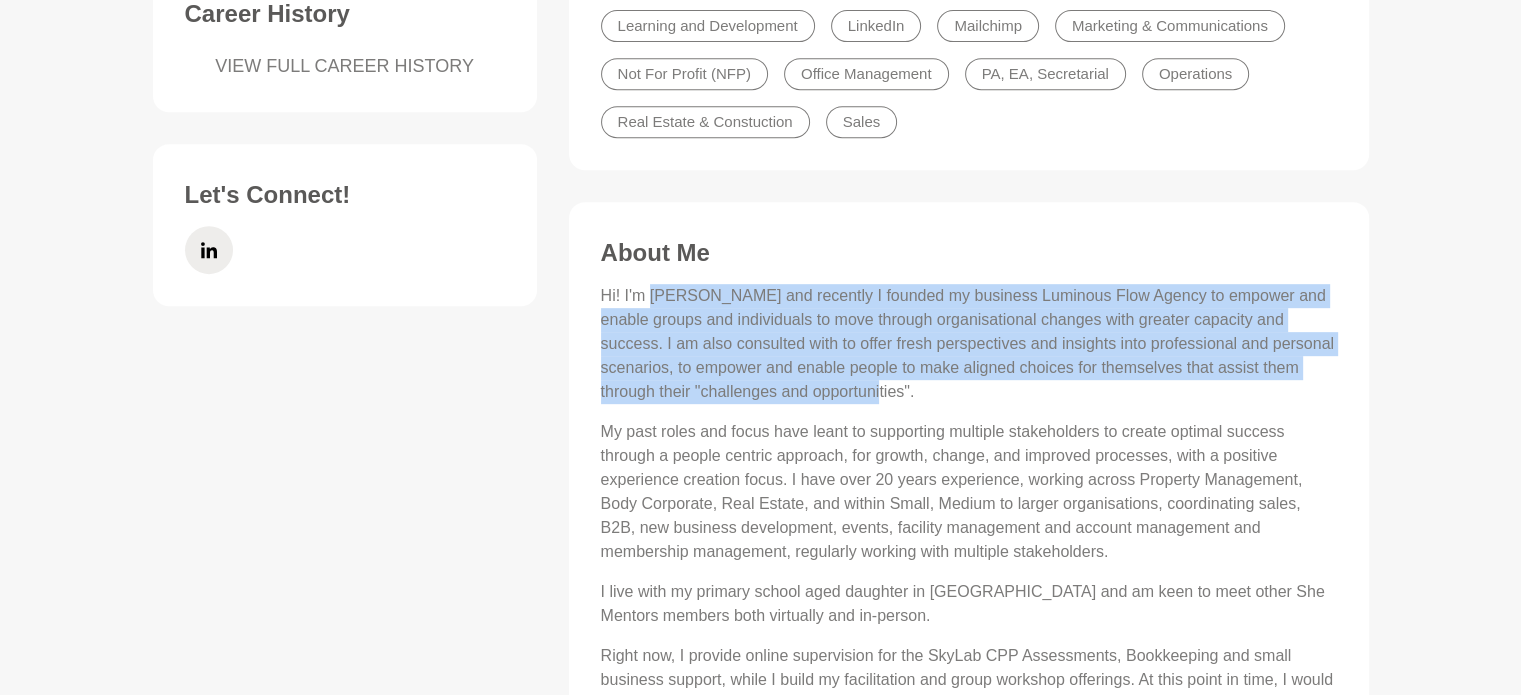drag, startPoint x: 654, startPoint y: 291, endPoint x: 1141, endPoint y: 399, distance: 498.83163 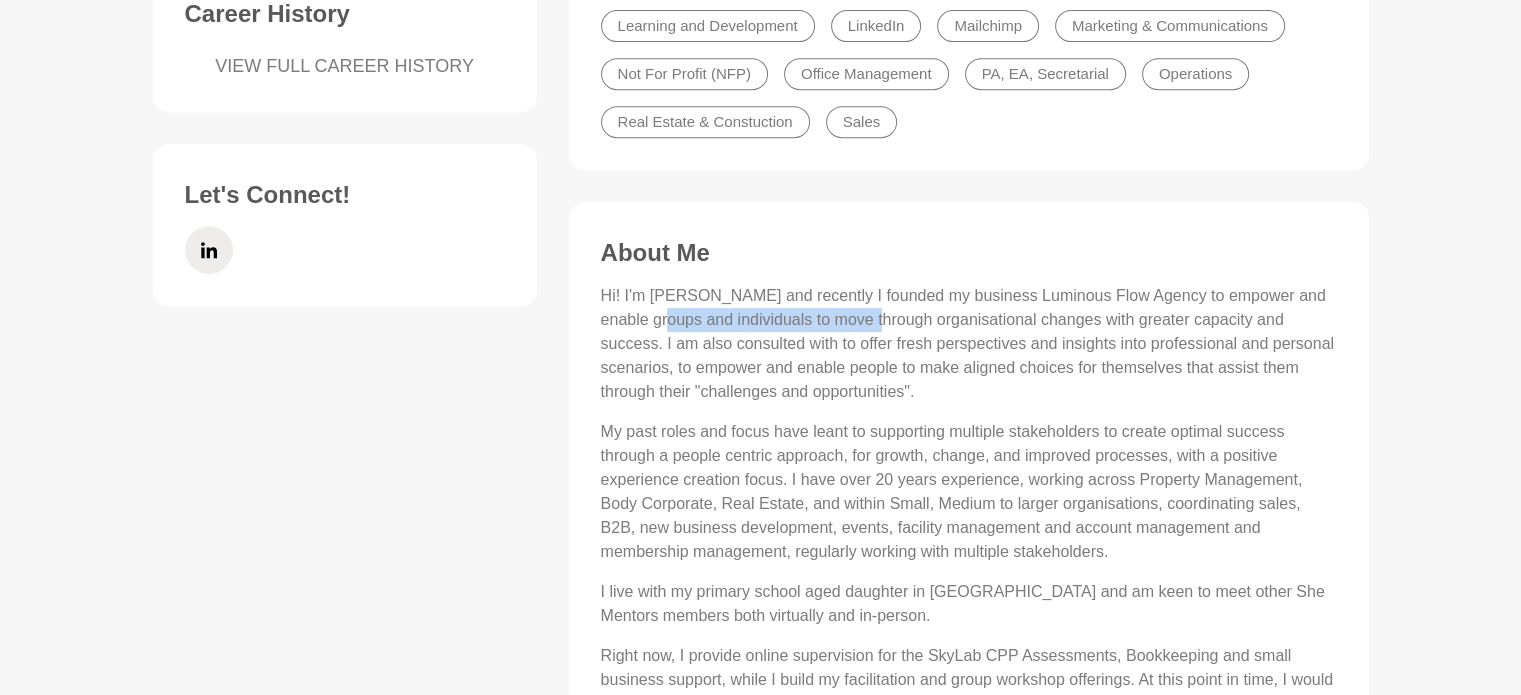 drag, startPoint x: 791, startPoint y: 328, endPoint x: 892, endPoint y: 317, distance: 101.597244 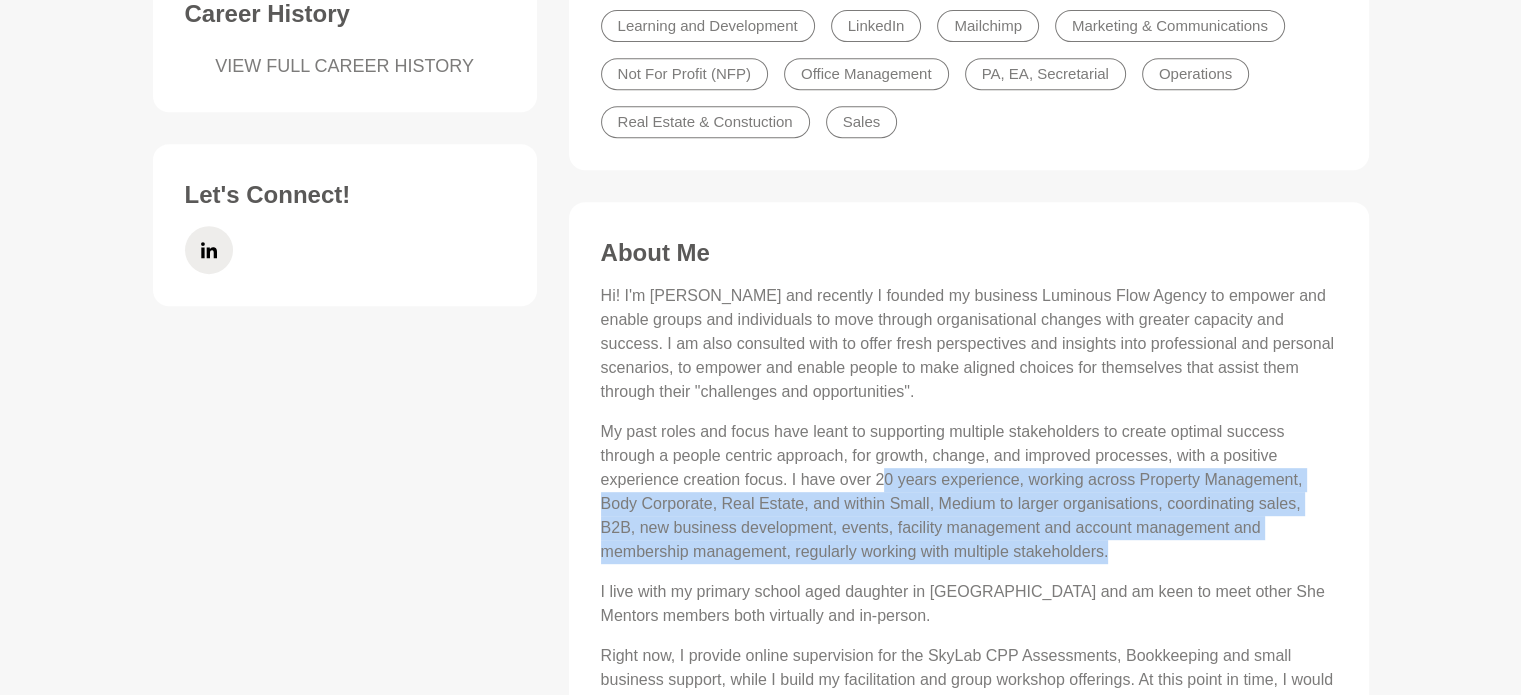 drag, startPoint x: 936, startPoint y: 474, endPoint x: 1172, endPoint y: 587, distance: 261.65817 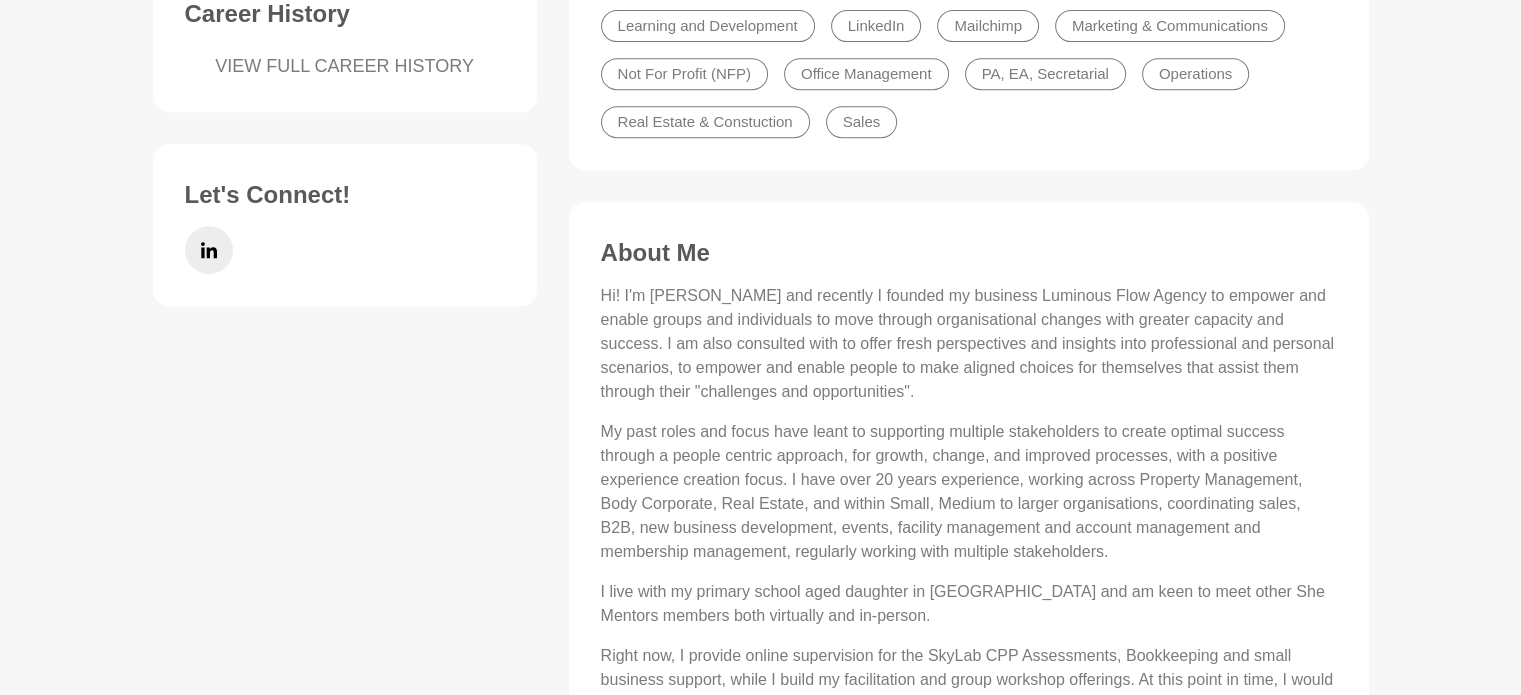 click on "Hi! I'm Rebecca and recently I founded my business Luminous Flow Agency to empower and enable groups and individuals to move through organisational changes with greater capacity and success. I am also consulted with to offer fresh perspectives and insights into professional and personal scenarios, to empower and enable people to make aligned choices for themselves that assist them through their "challenges and opportunities". My past roles and focus have leant to supporting multiple stakeholders to create optimal success through a people centric approach, for growth, change, and improved processes, with a positive experience creation focus. I have over 20 years experience, working across Property Management, Body Corporate, Real Estate, and within Small, Medium to larger organisations, coordinating sales, B2B, new business development, events, facility management and account management and membership management, regularly working with multiple stakeholders." at bounding box center (969, 568) 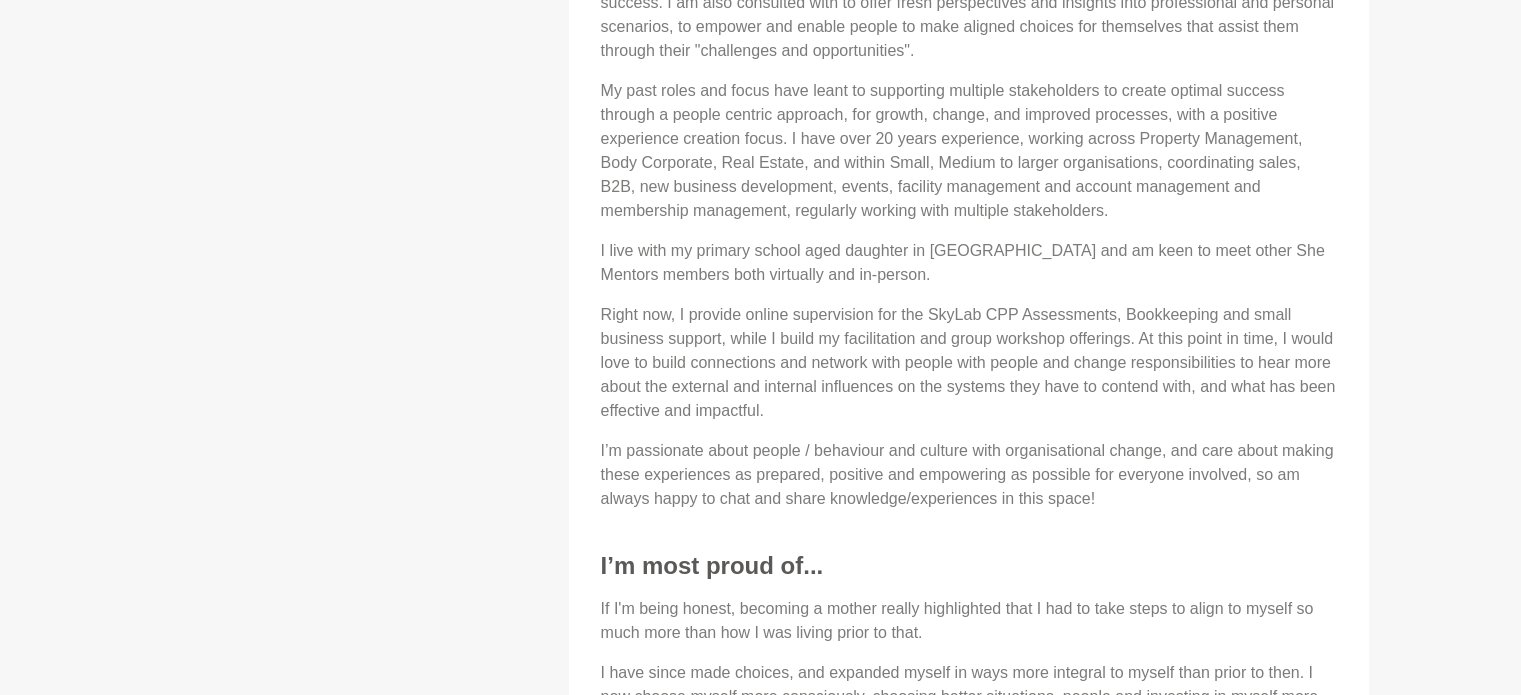 scroll, scrollTop: 1300, scrollLeft: 0, axis: vertical 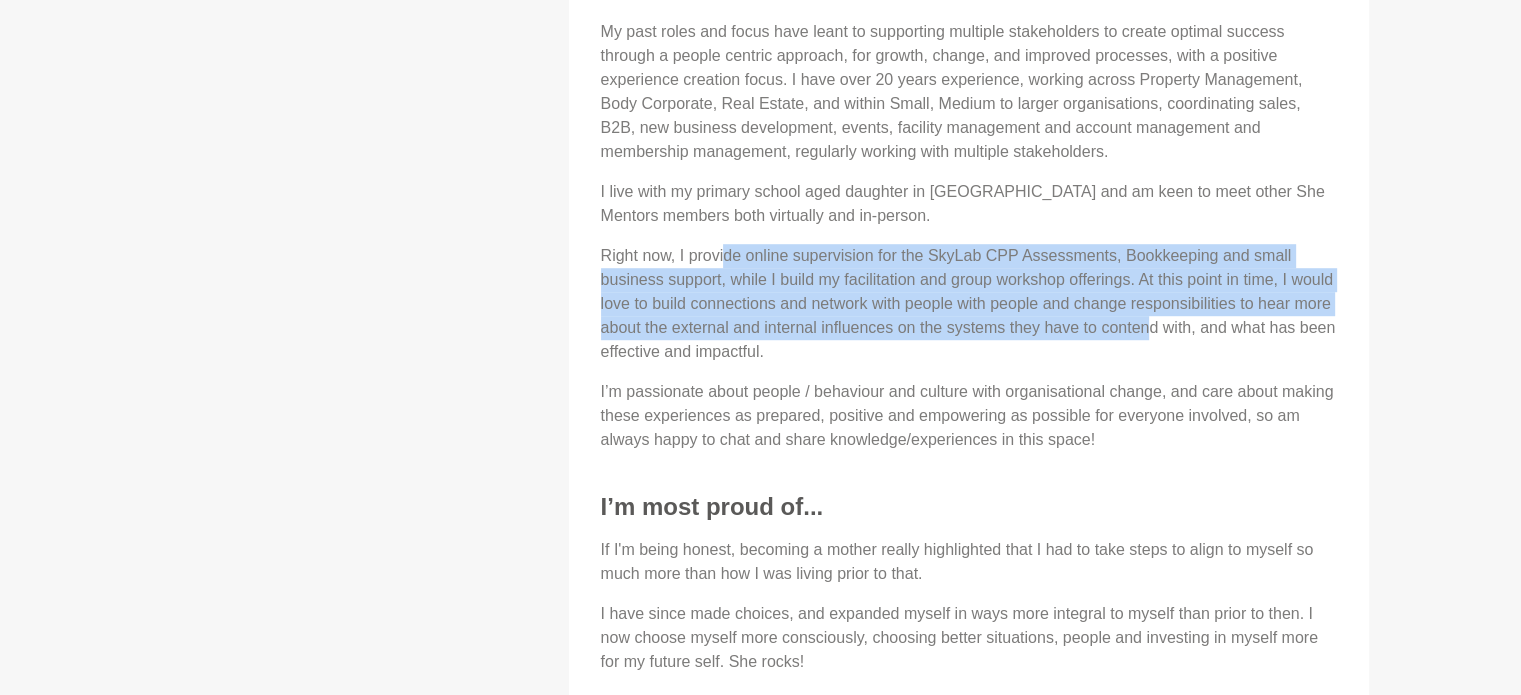 drag, startPoint x: 834, startPoint y: 247, endPoint x: 1150, endPoint y: 339, distance: 329.12003 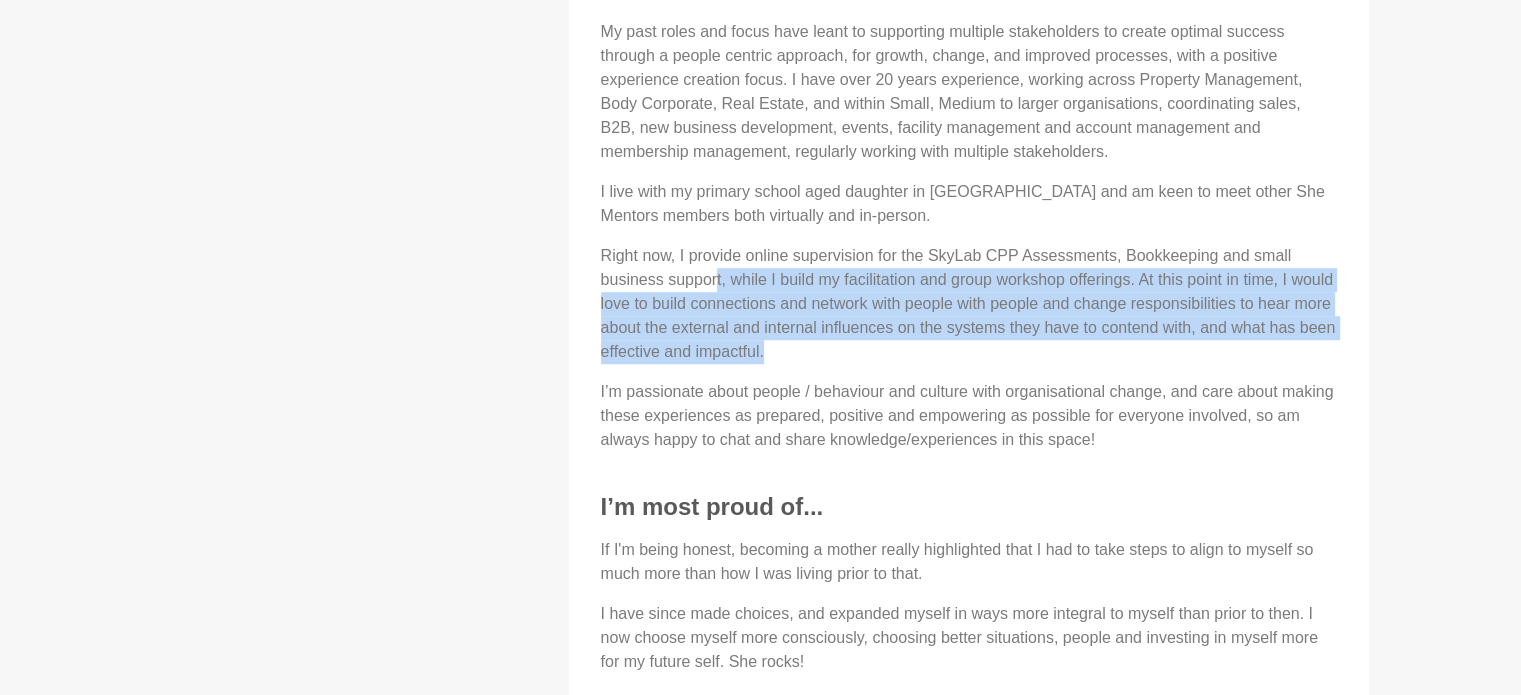 drag, startPoint x: 763, startPoint y: 280, endPoint x: 1163, endPoint y: 359, distance: 407.72662 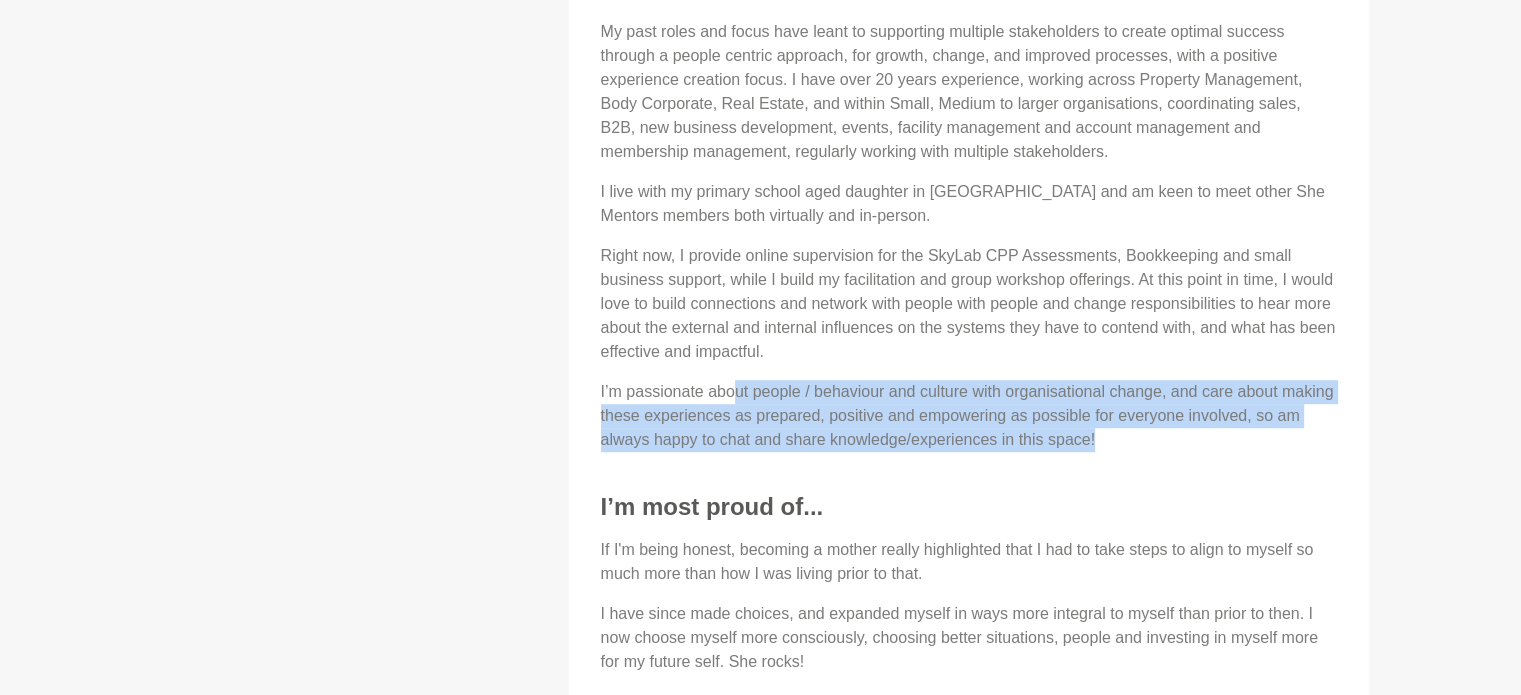 drag, startPoint x: 744, startPoint y: 395, endPoint x: 1156, endPoint y: 455, distance: 416.346 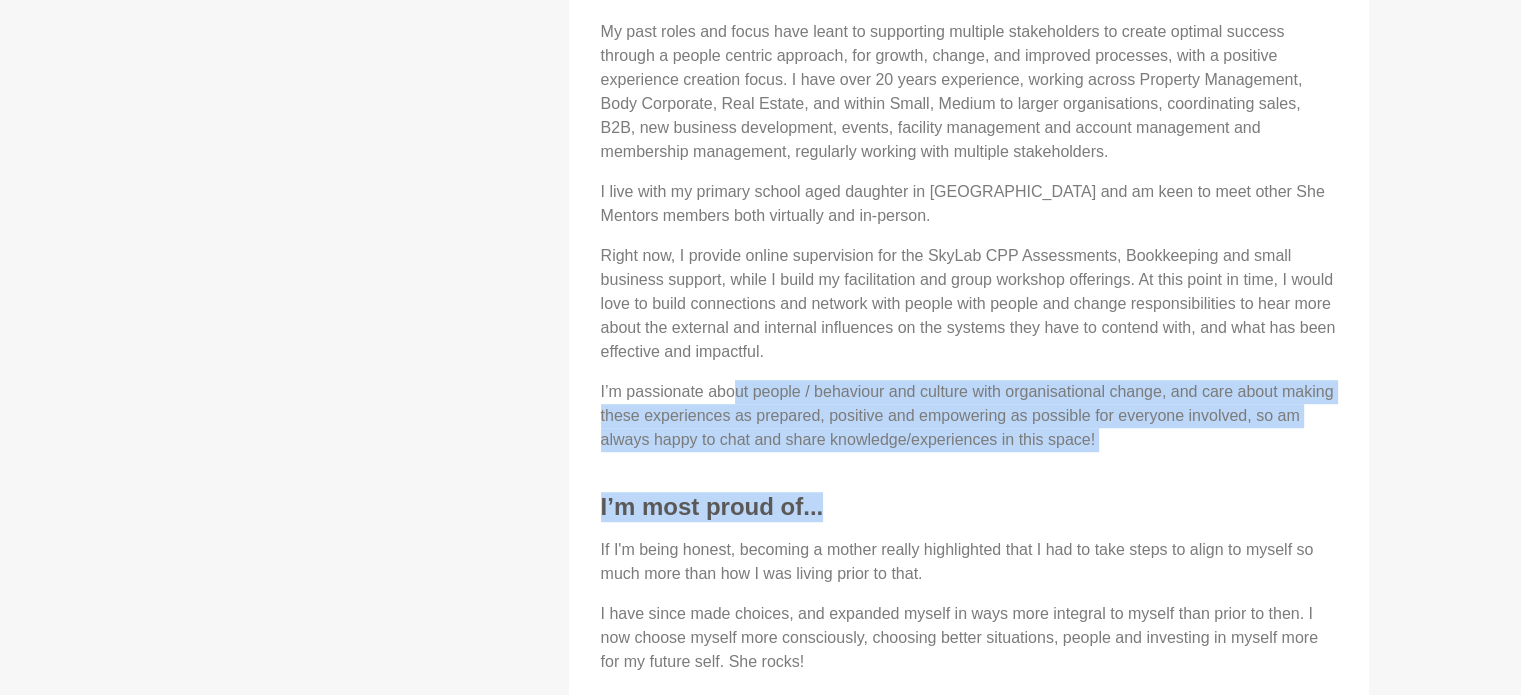 click on "About Me   Hi! I'm Rebecca and recently I founded my business Luminous Flow Agency to empower and enable groups and individuals to move through organisational changes with greater capacity and success. I am also consulted with to offer fresh perspectives and insights into professional and personal scenarios, to empower and enable people to make aligned choices for themselves that assist them through their "challenges and opportunities". My past roles and focus have leant to supporting multiple stakeholders to create optimal success through a people centric approach, for growth, change, and improved processes, with a positive experience creation focus. I have over 20 years experience, working across Property Management, Body Corporate, Real Estate, and within Small, Medium to larger organisations, coordinating sales, B2B, new business development, events, facility management and account management and membership management, regularly working with multiple stakeholders. I’m most proud of...     Opportunities" at bounding box center [969, 369] 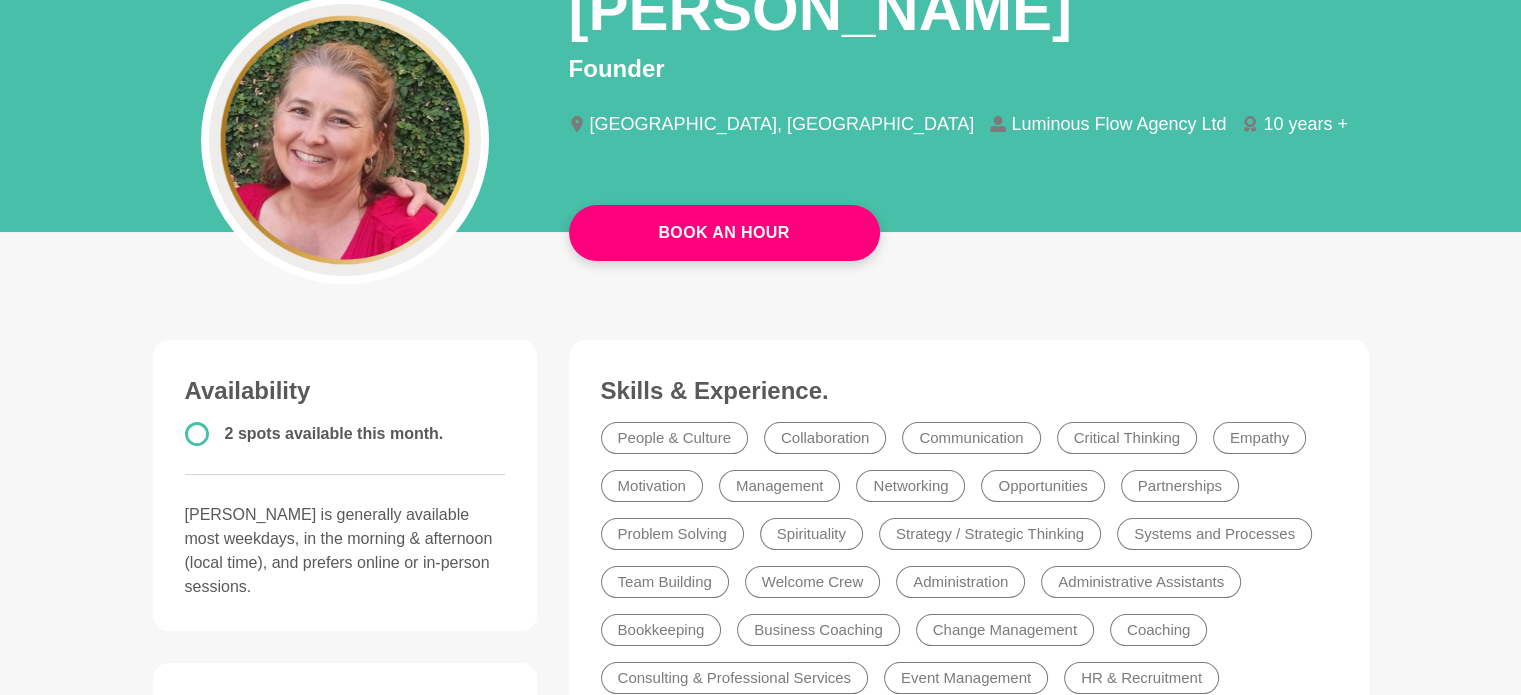 scroll, scrollTop: 0, scrollLeft: 0, axis: both 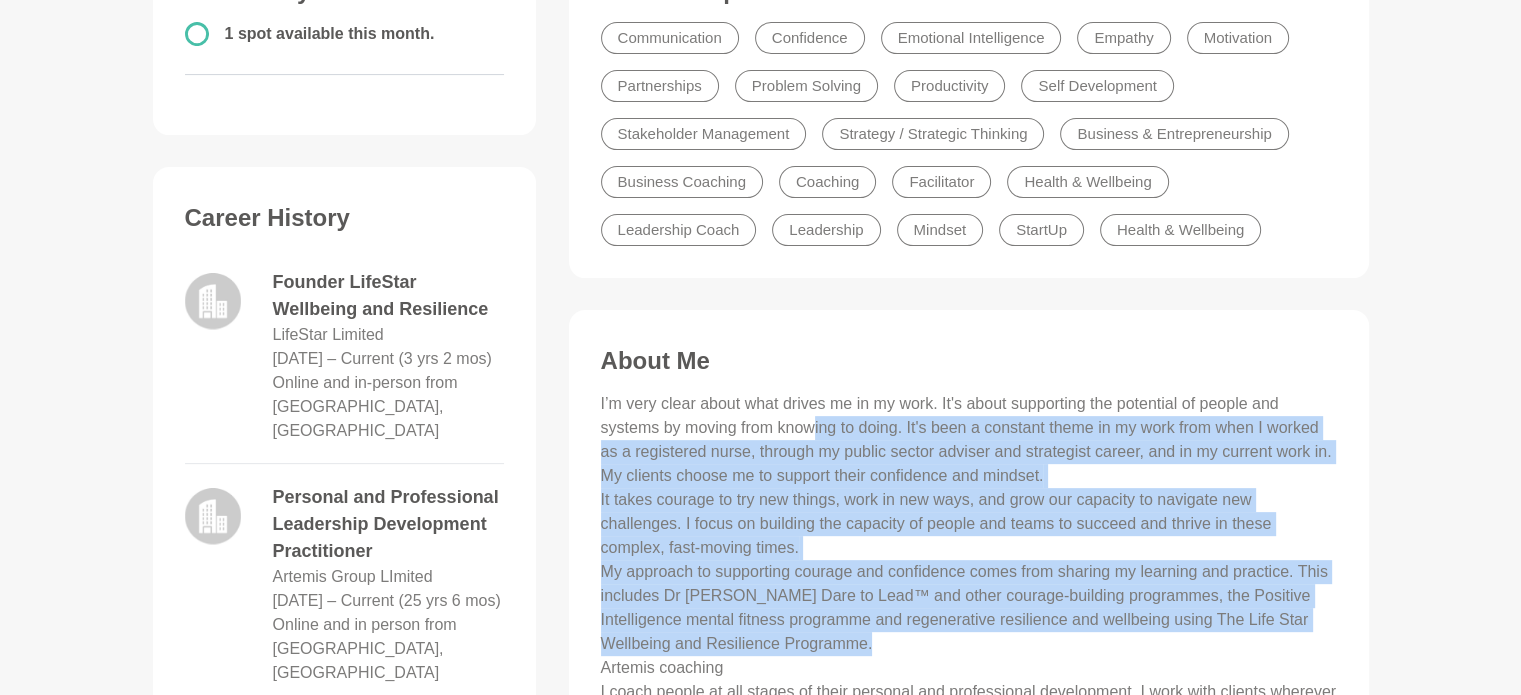 drag, startPoint x: 814, startPoint y: 420, endPoint x: 970, endPoint y: 633, distance: 264.01706 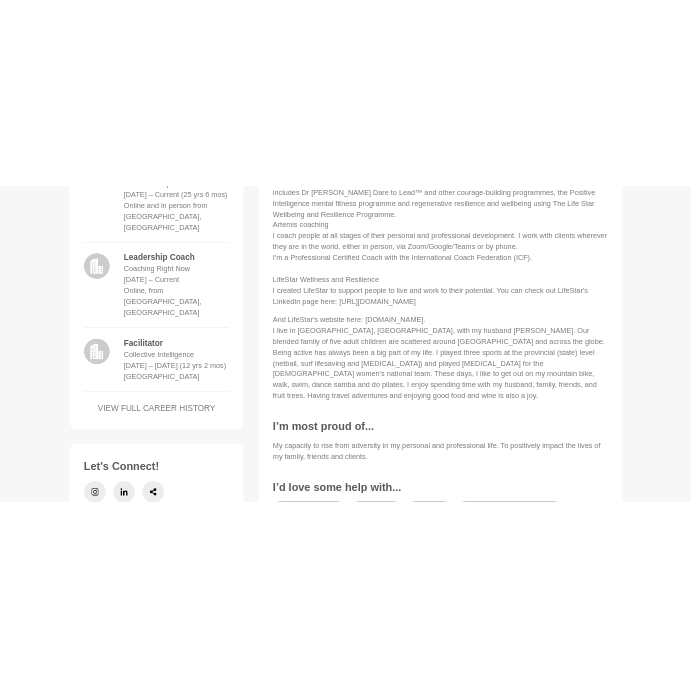 scroll, scrollTop: 1200, scrollLeft: 0, axis: vertical 